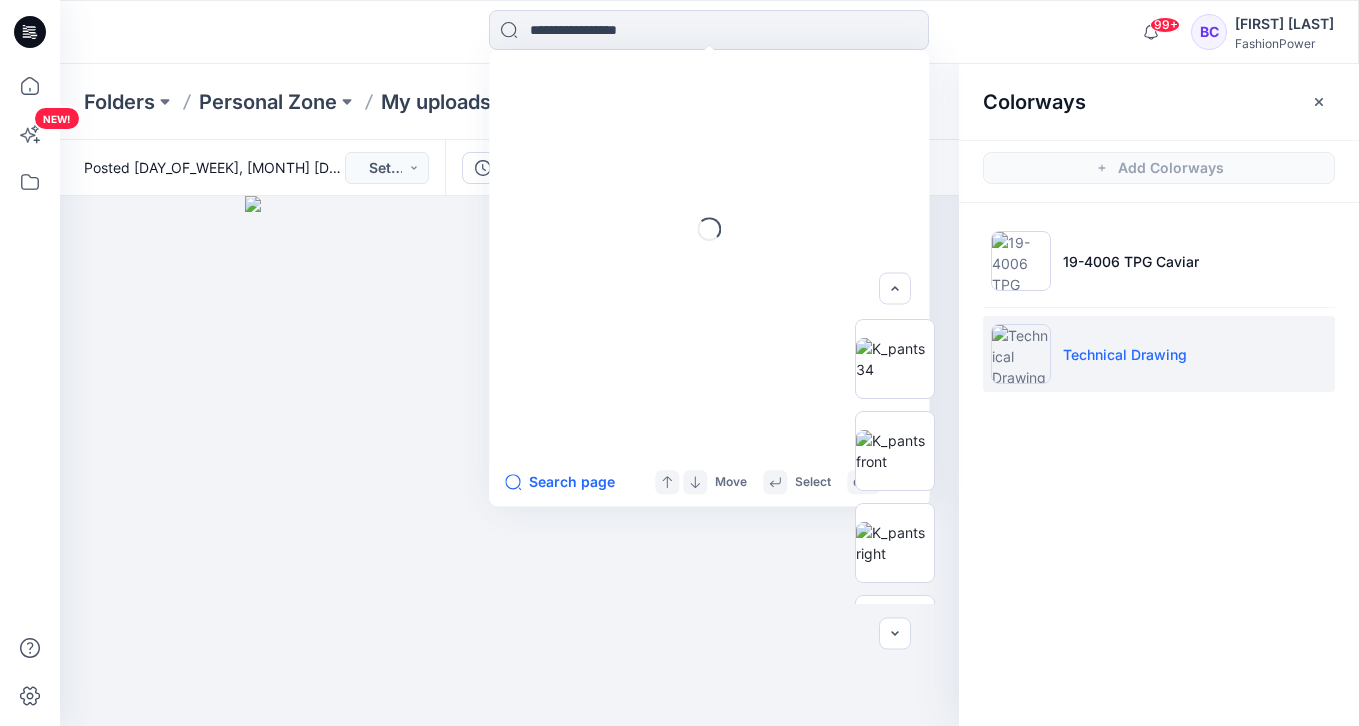 scroll, scrollTop: 0, scrollLeft: 0, axis: both 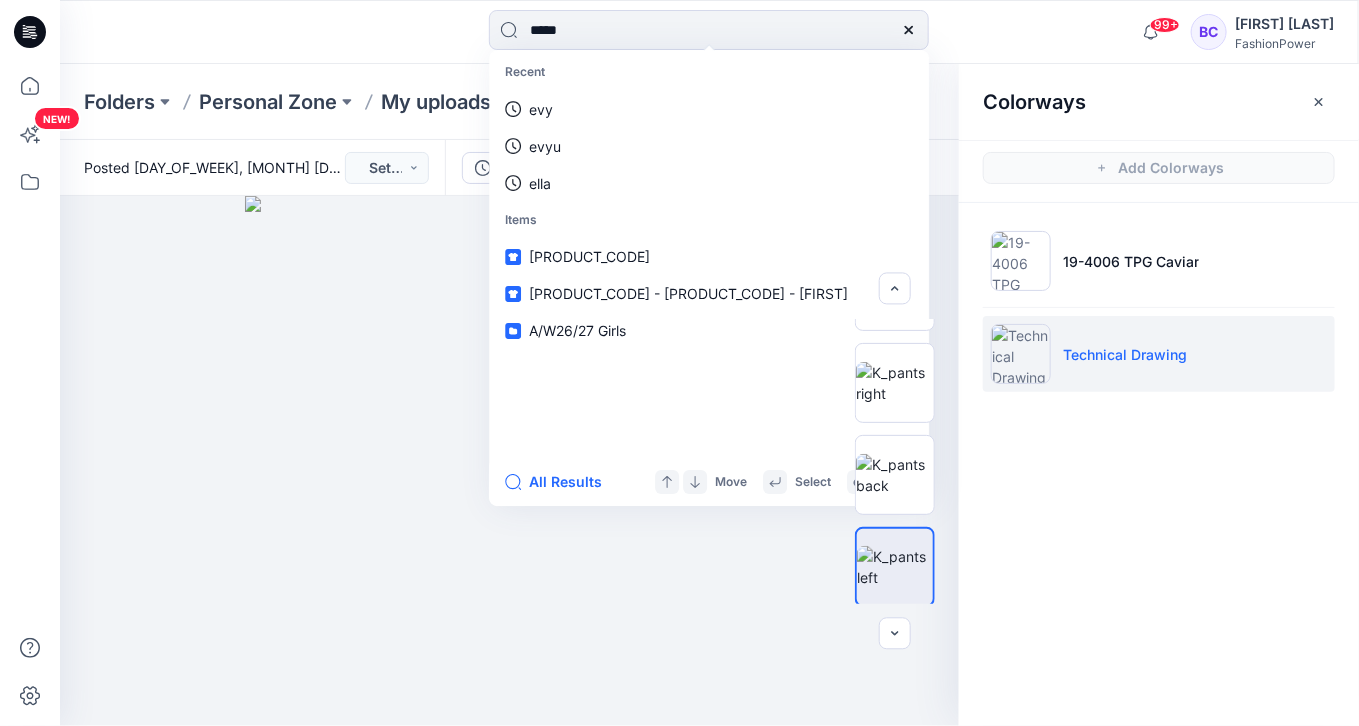 type on "******" 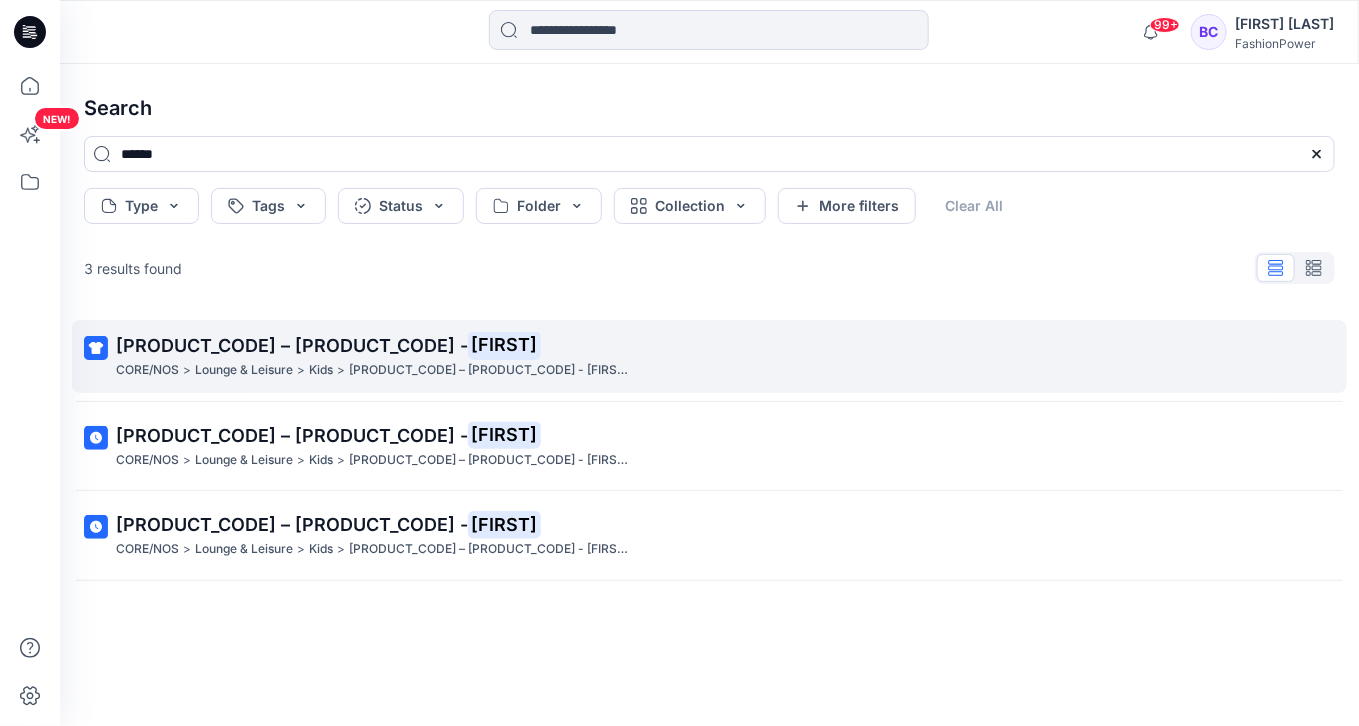 click on "[PRODUCT_CODE] – [PRODUCT_CODE] - [FIRST]" at bounding box center (707, 346) 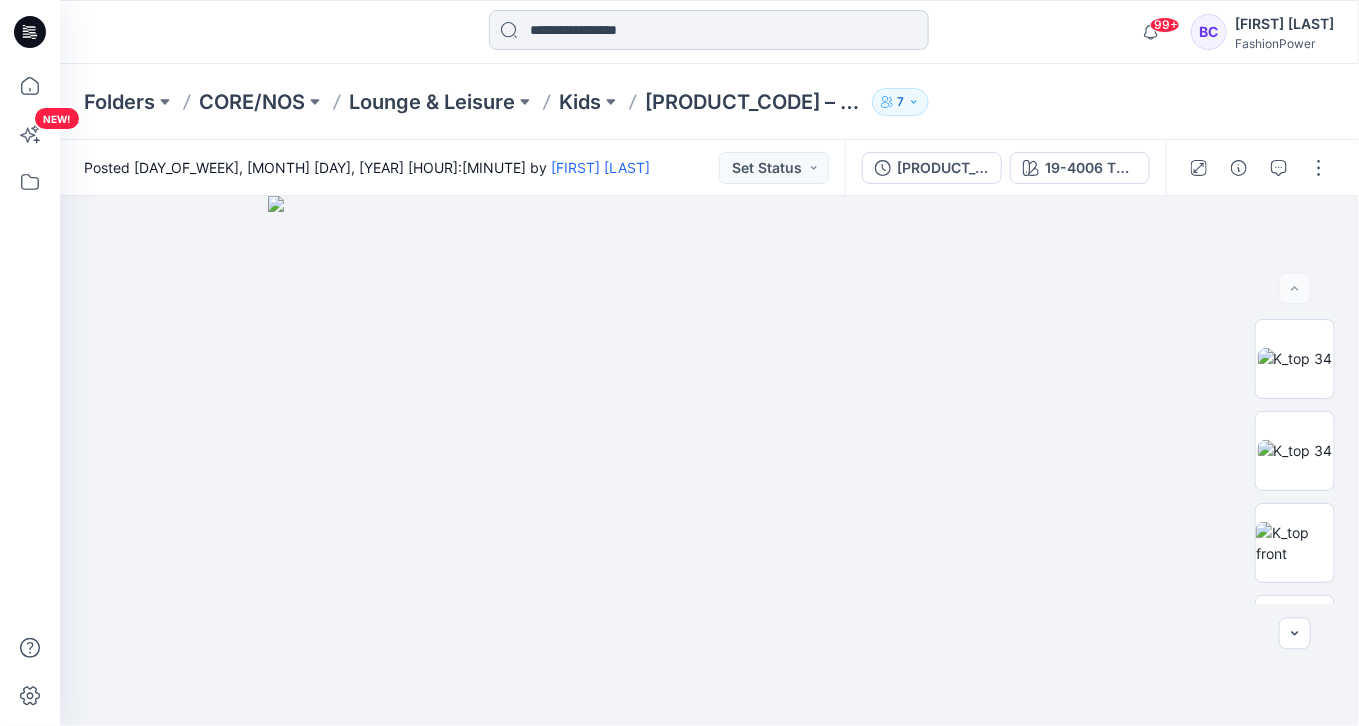 click at bounding box center [709, 30] 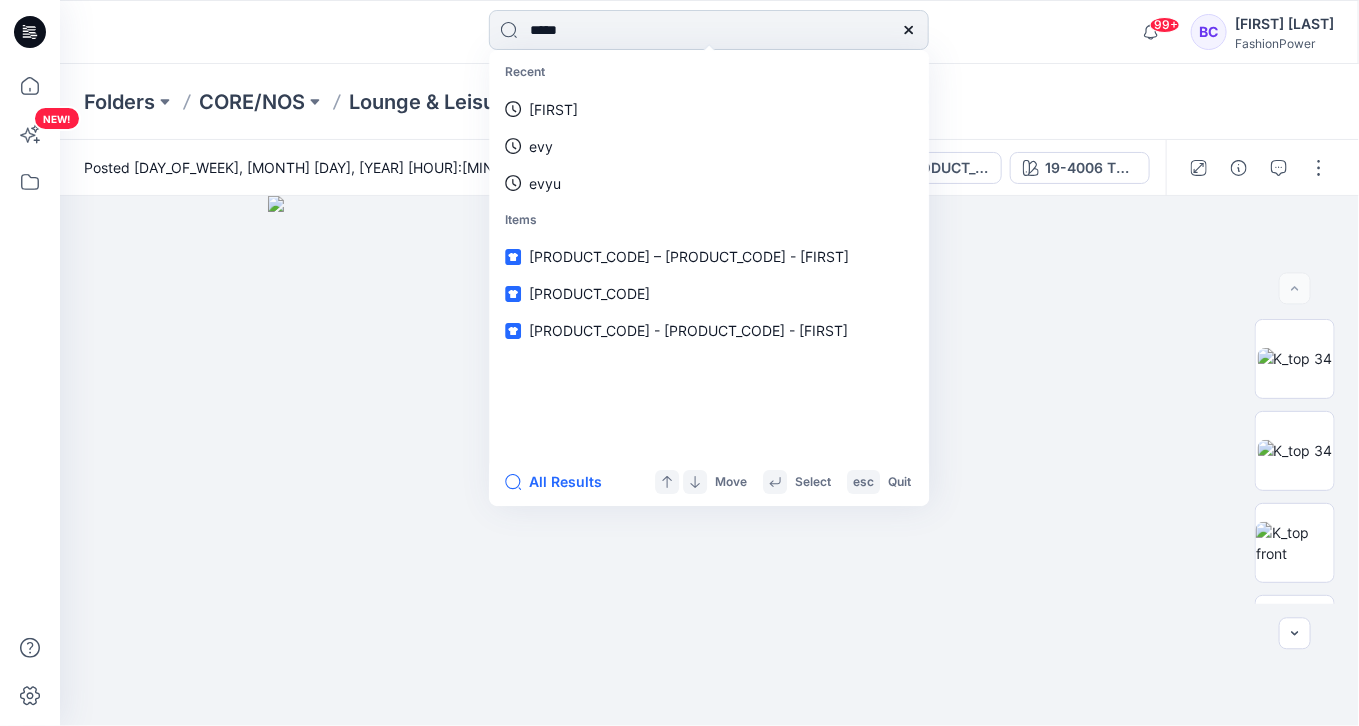 type on "******" 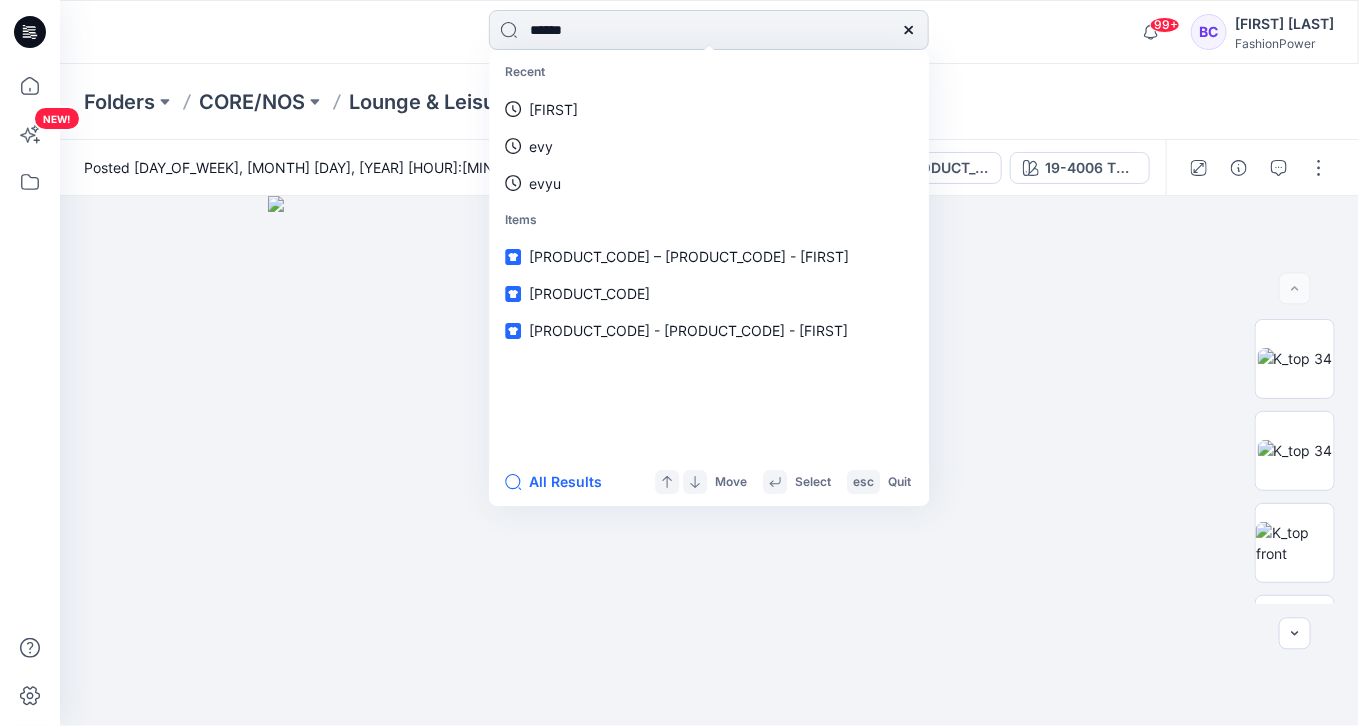 type 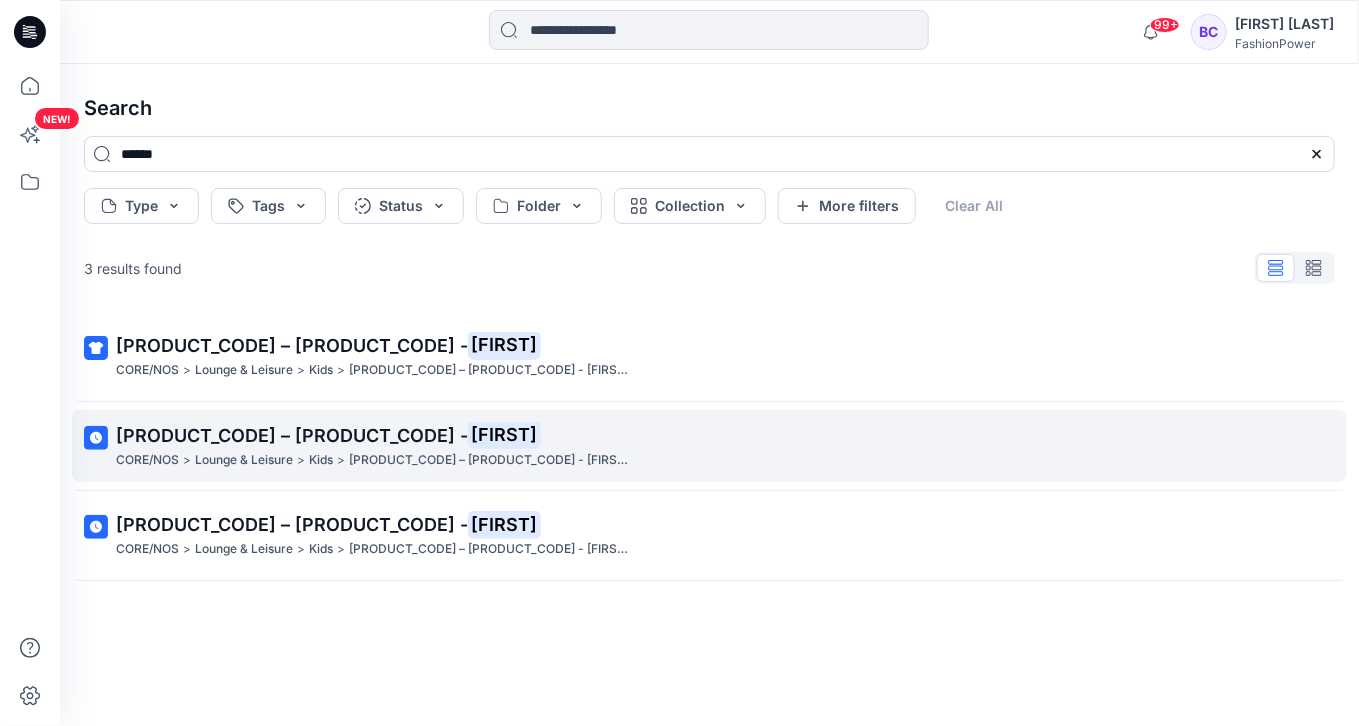 click on "[PRODUCT_CODE] – [PRODUCT_CODE] - [FIRST]" at bounding box center (489, 460) 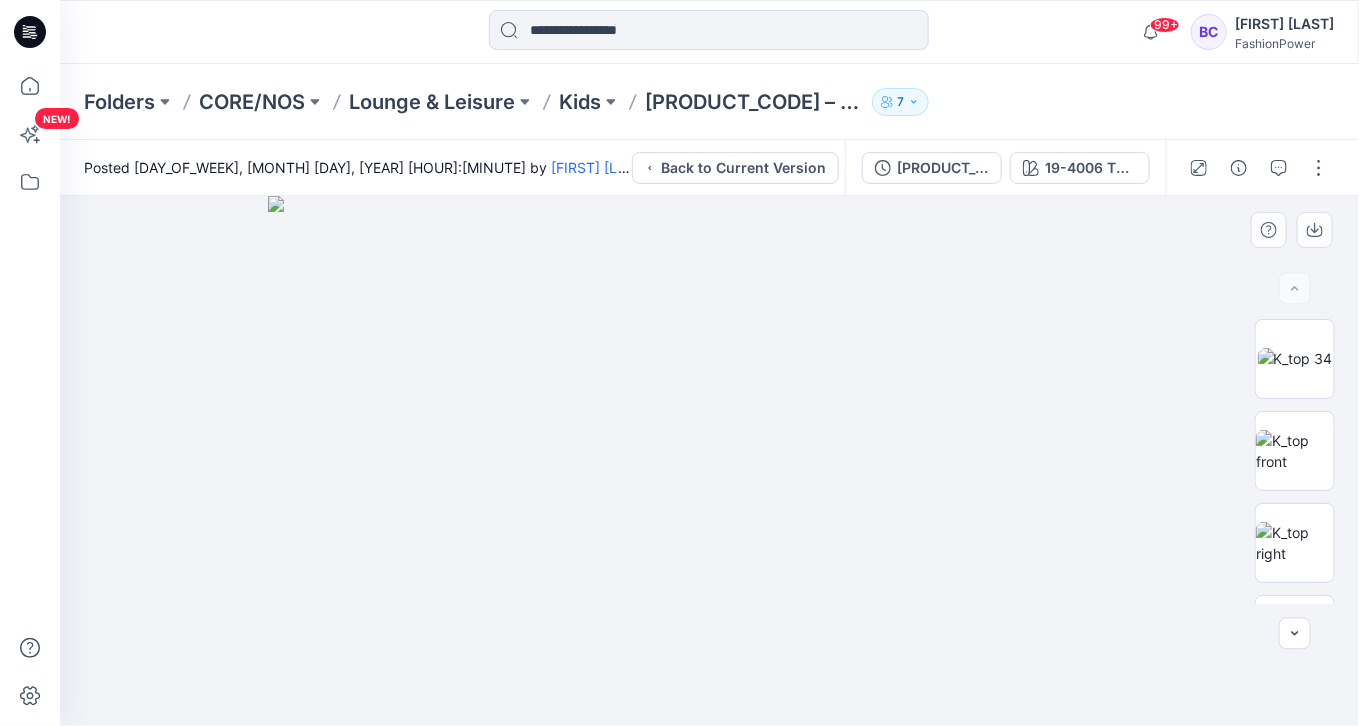 click at bounding box center [709, 461] 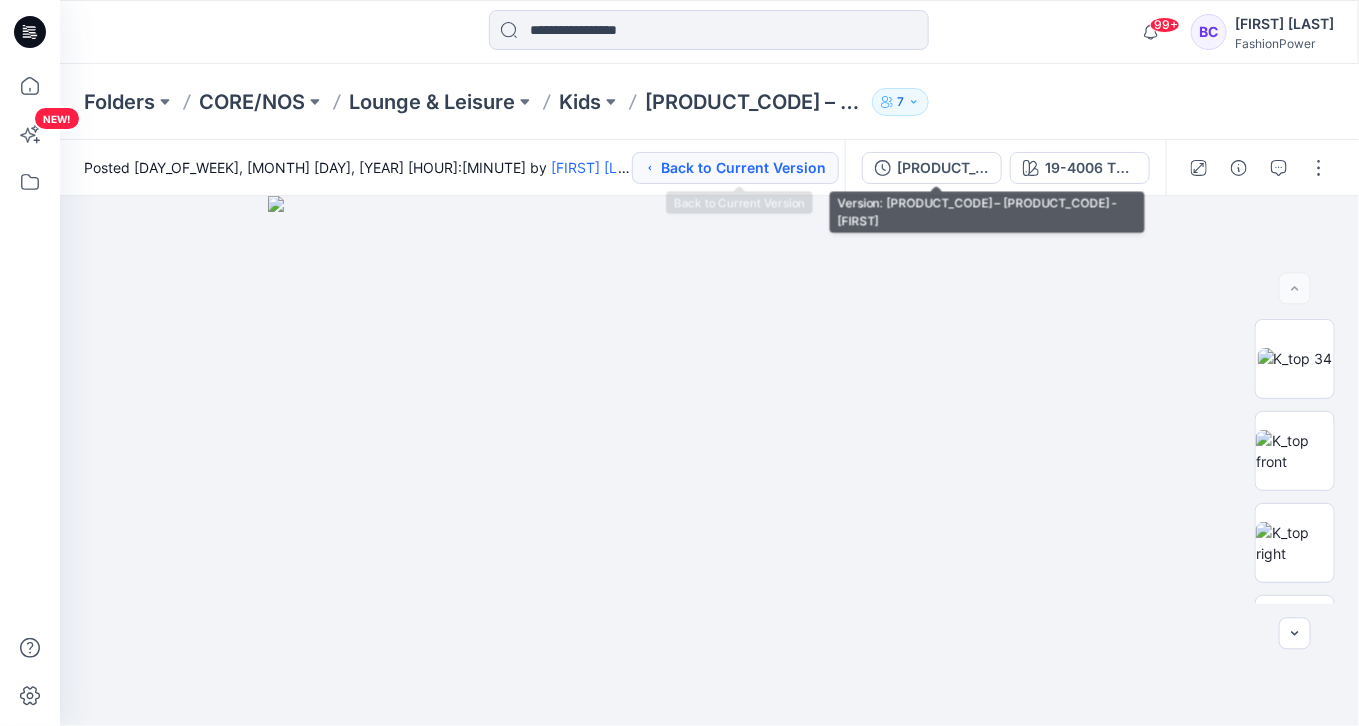 click on "Back to Current Version" at bounding box center [735, 168] 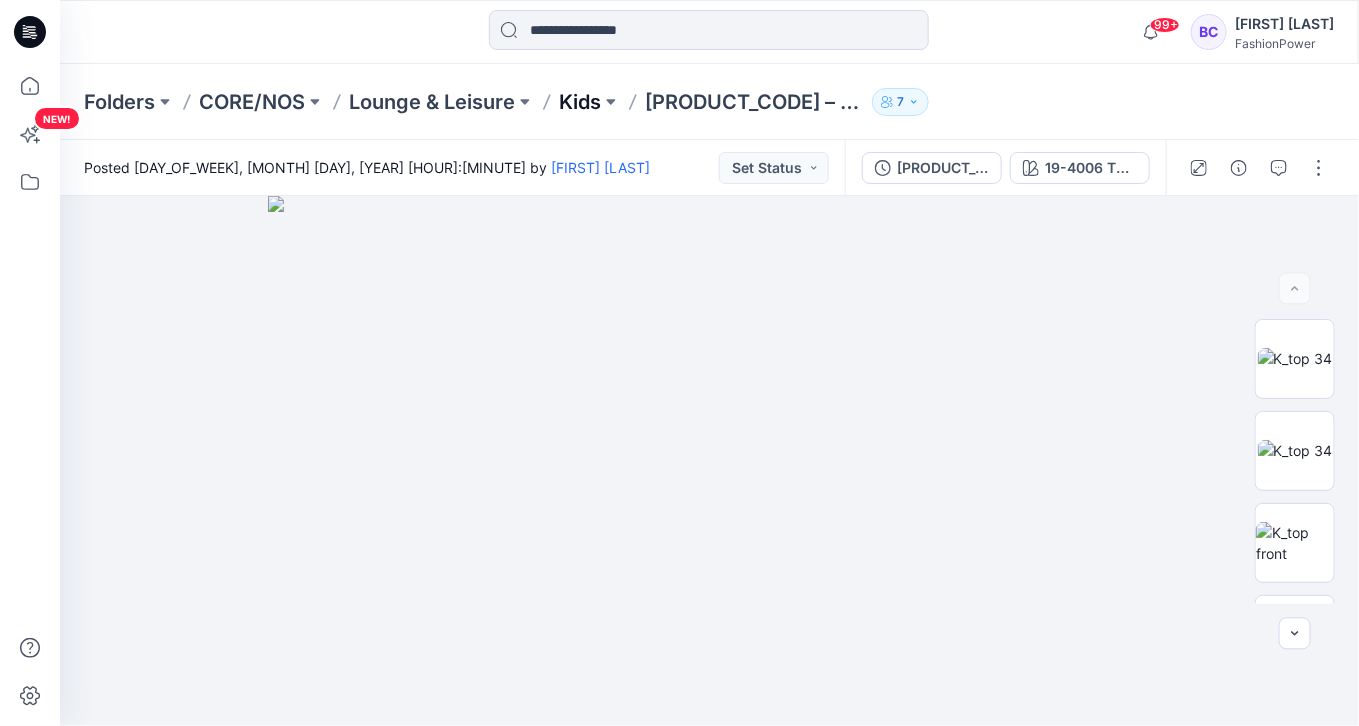 click on "Kids" at bounding box center (580, 102) 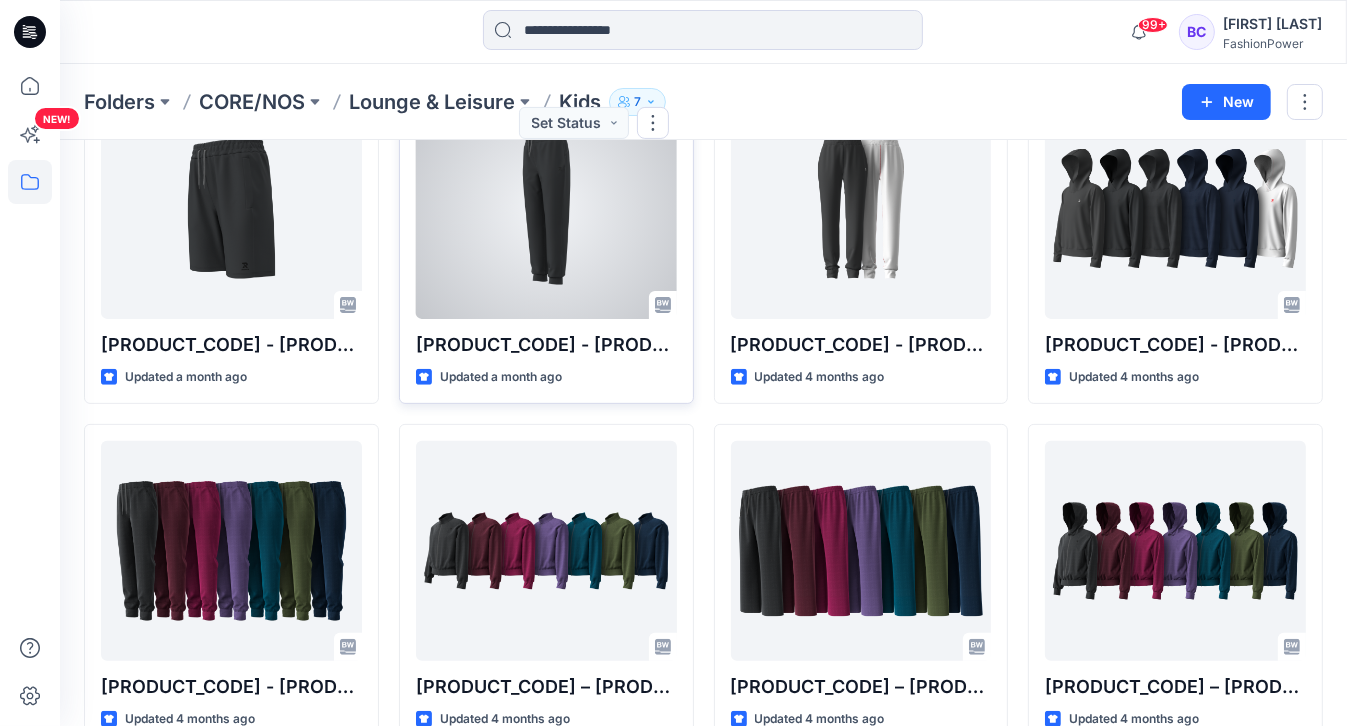 scroll, scrollTop: 525, scrollLeft: 0, axis: vertical 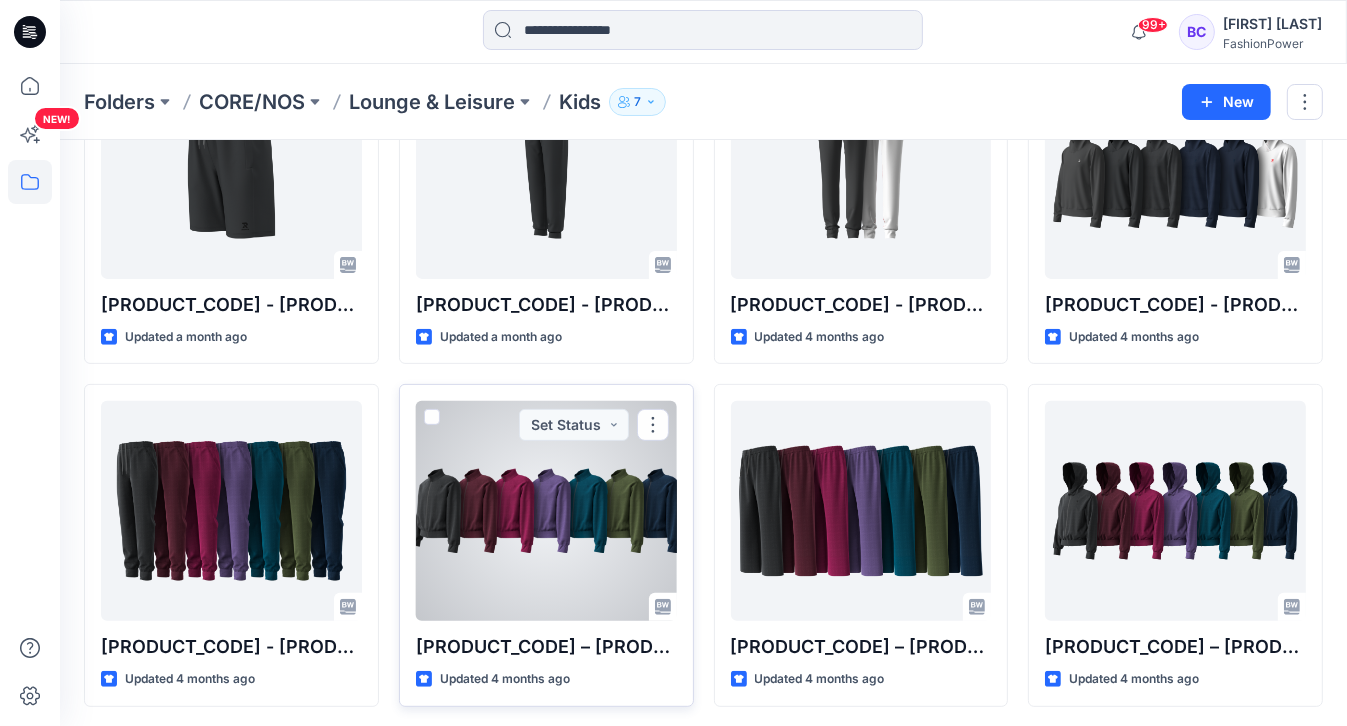 click at bounding box center [546, 511] 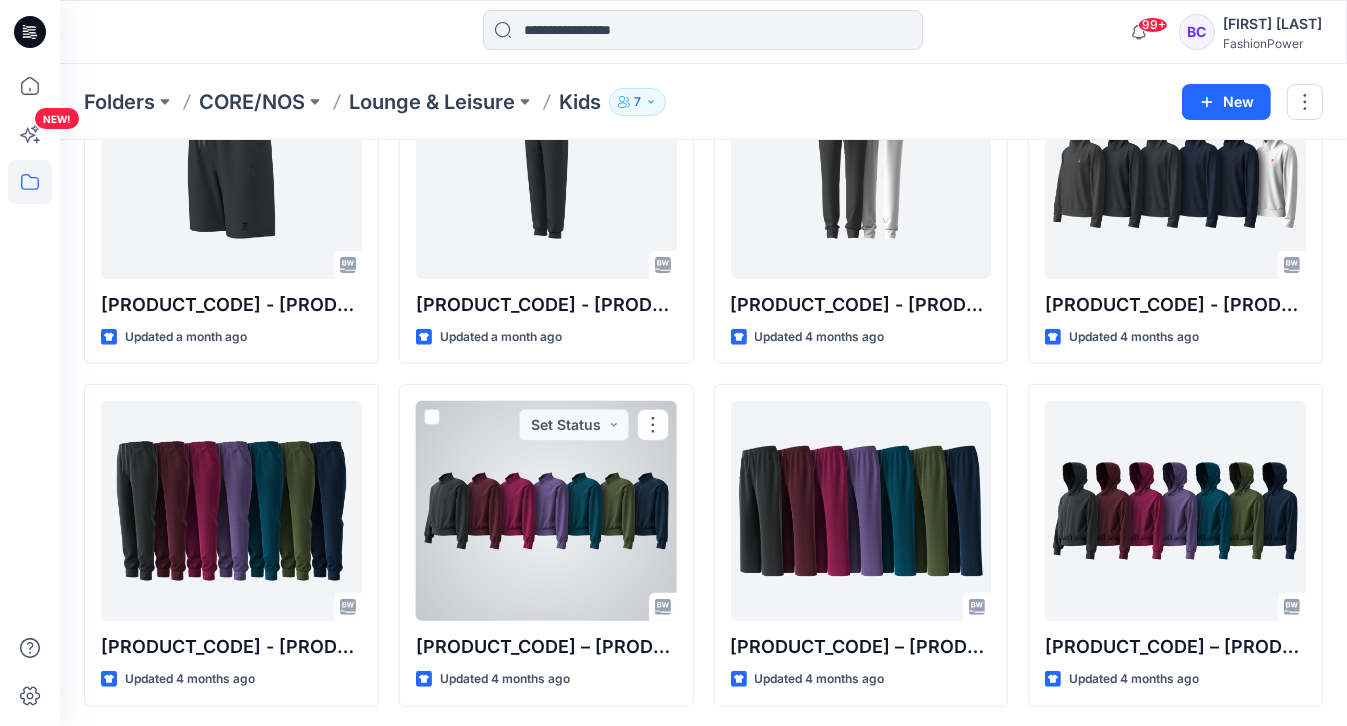 scroll, scrollTop: 0, scrollLeft: 0, axis: both 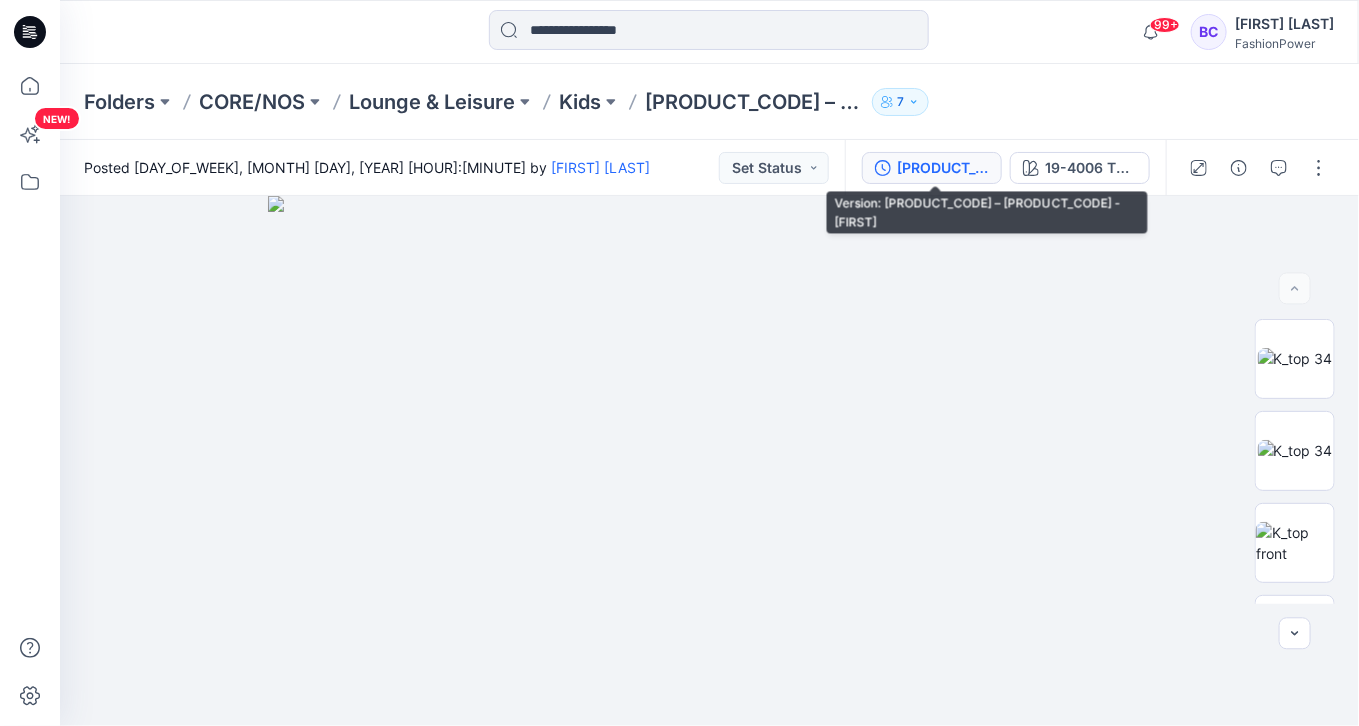click on "[PRODUCT_CODE] – [PRODUCT_CODE] - [FIRST]" at bounding box center [943, 168] 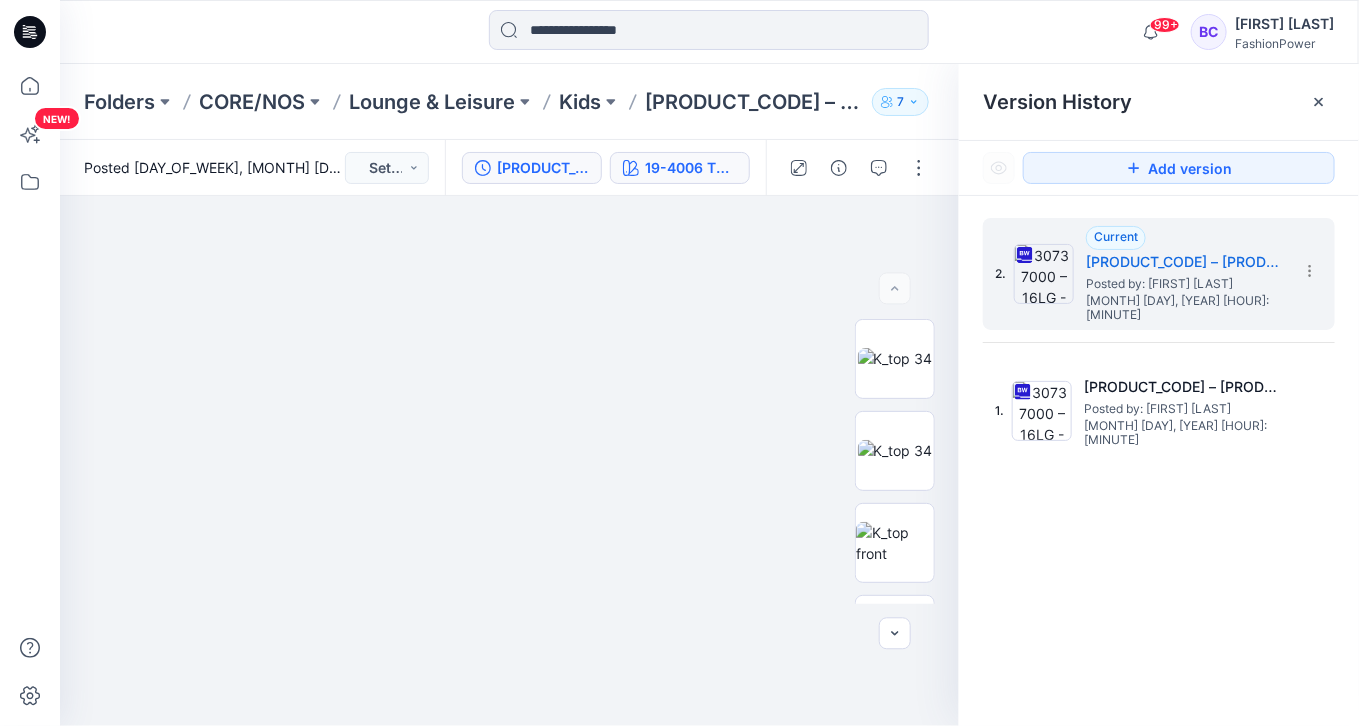 click on "19-4006 TPG Caviar" at bounding box center [691, 168] 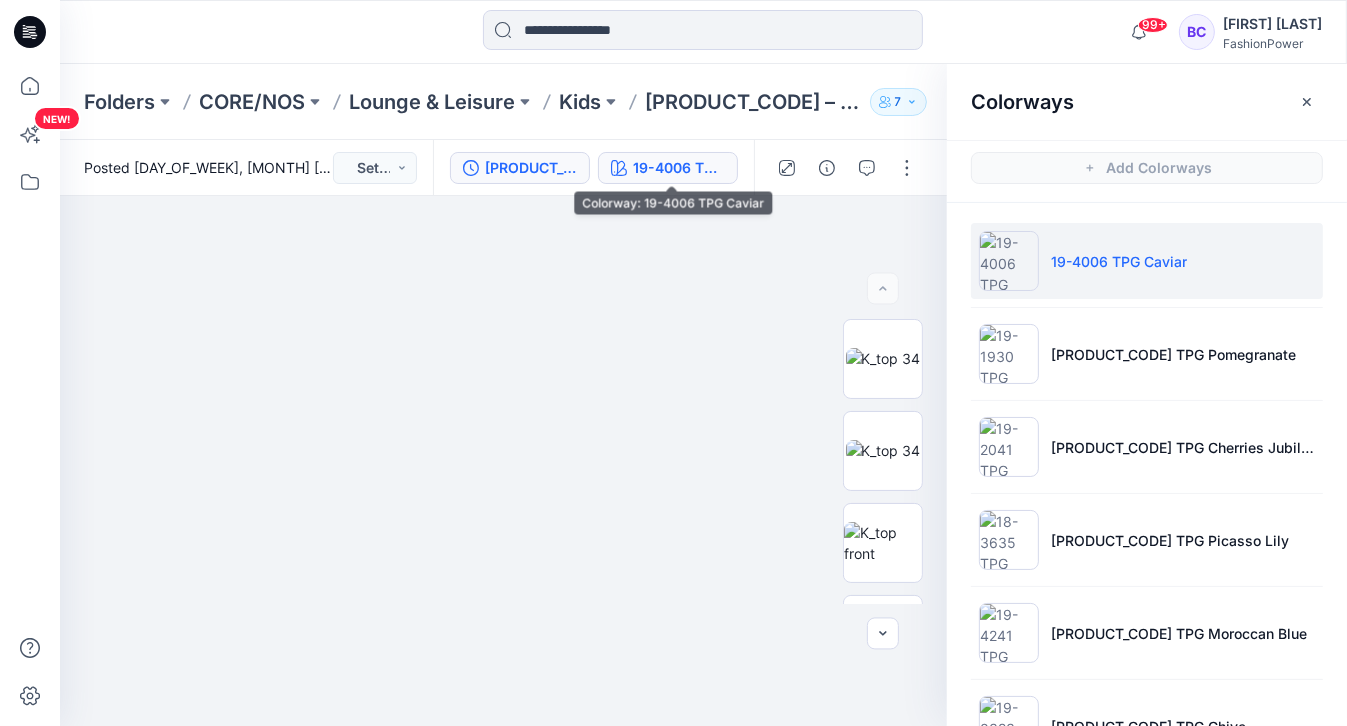 click on "[PRODUCT_CODE] – [PRODUCT_CODE] - [FIRST]" at bounding box center (520, 168) 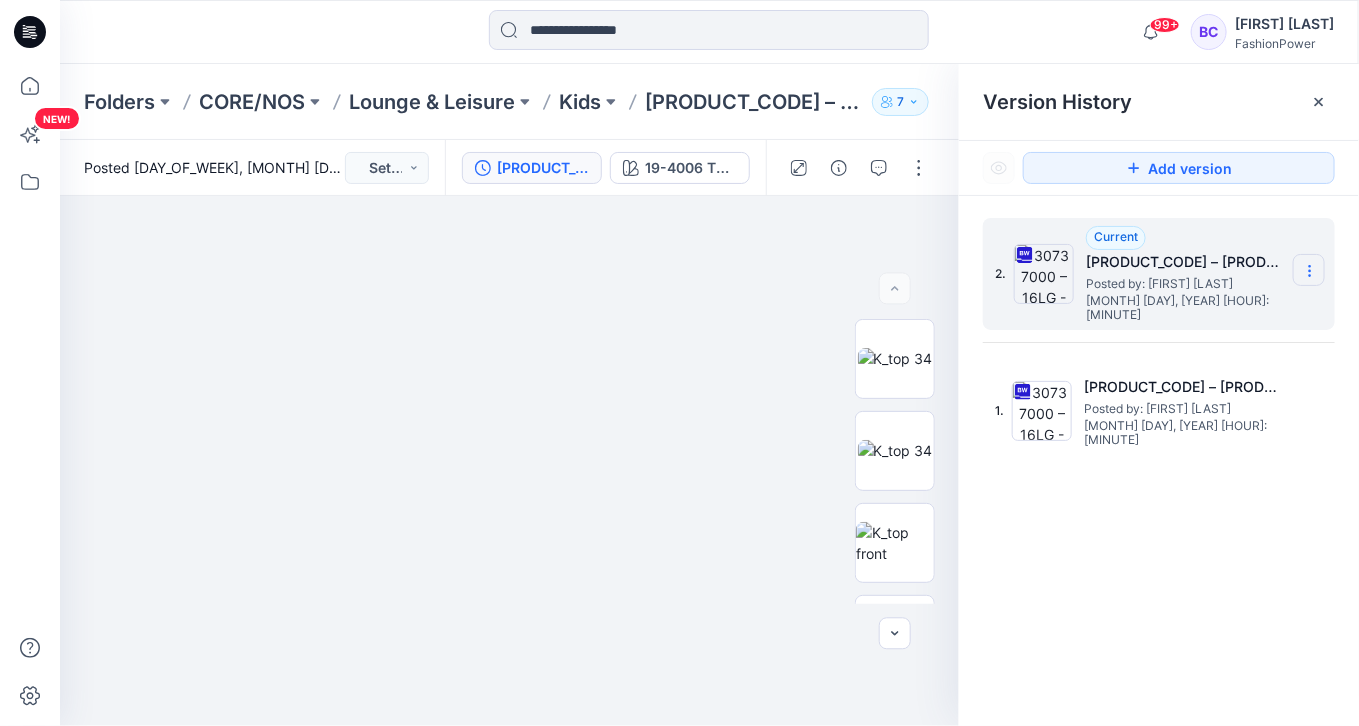 click at bounding box center (1309, 270) 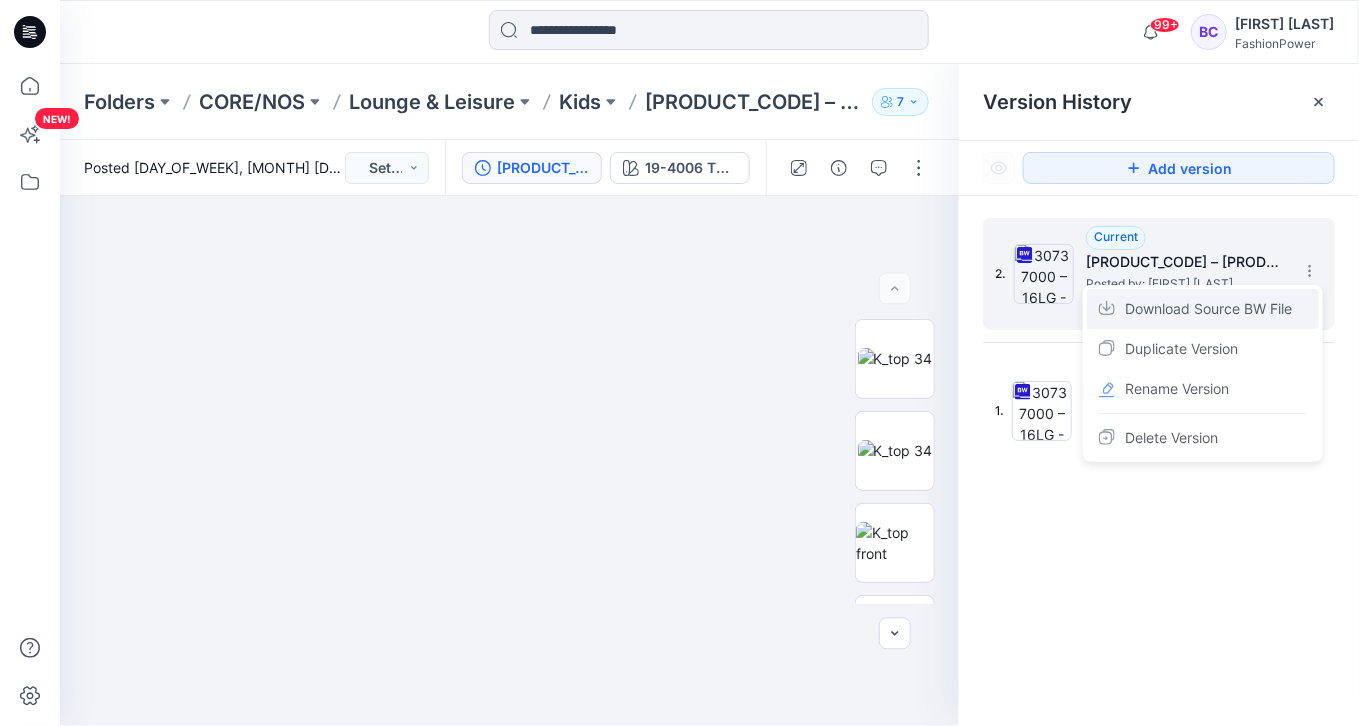 click on "Download Source BW File" at bounding box center [1208, 309] 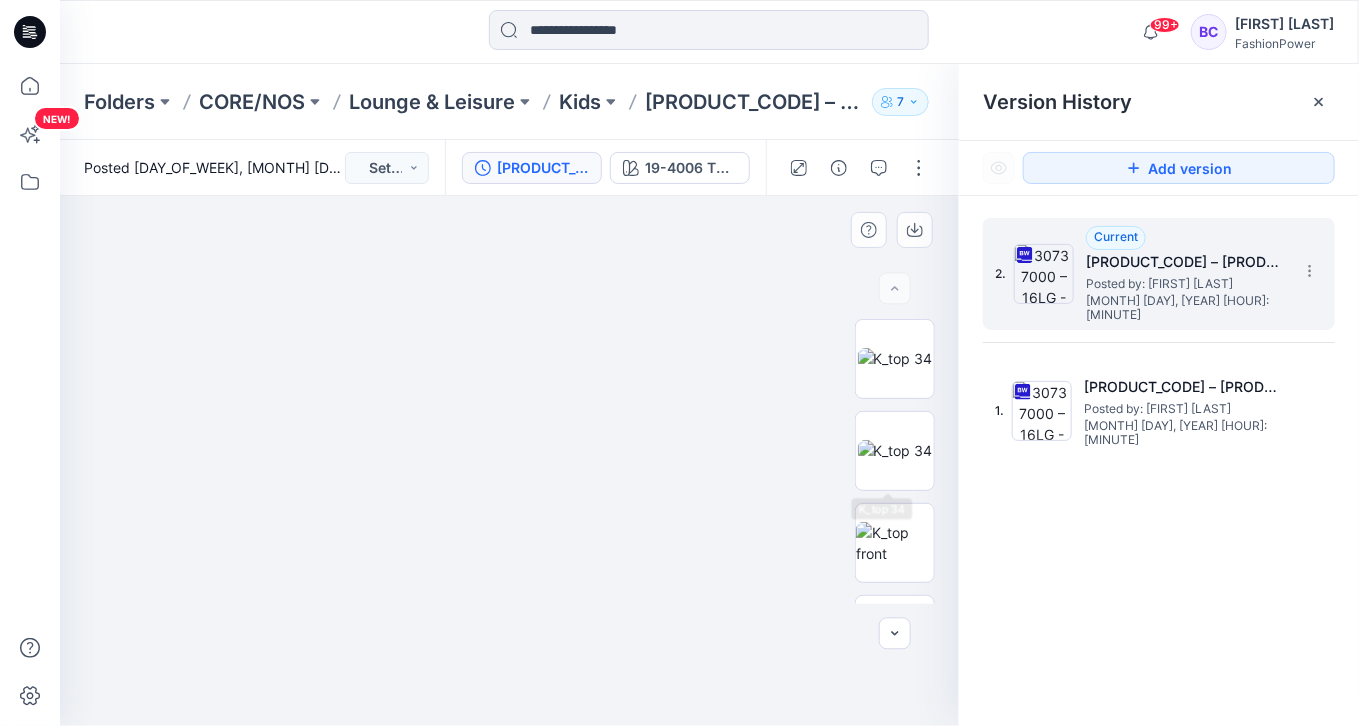 click at bounding box center (510, 443) 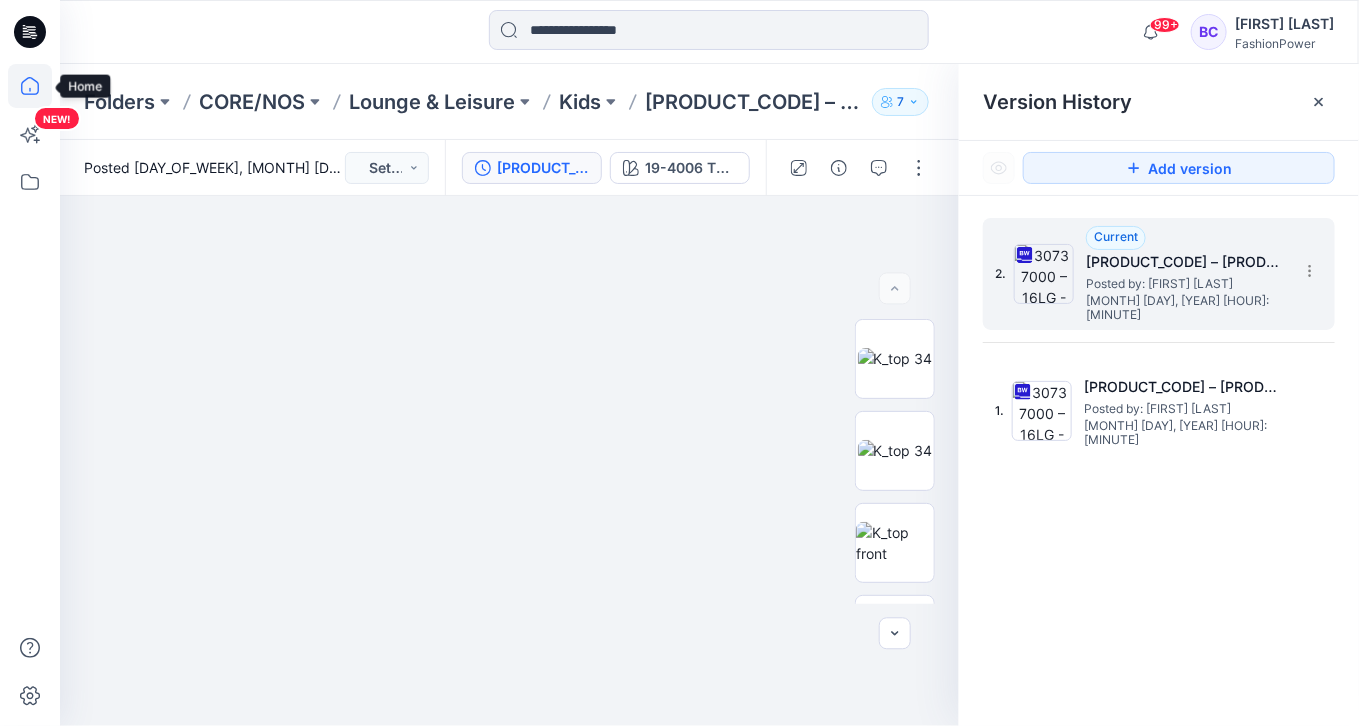 click 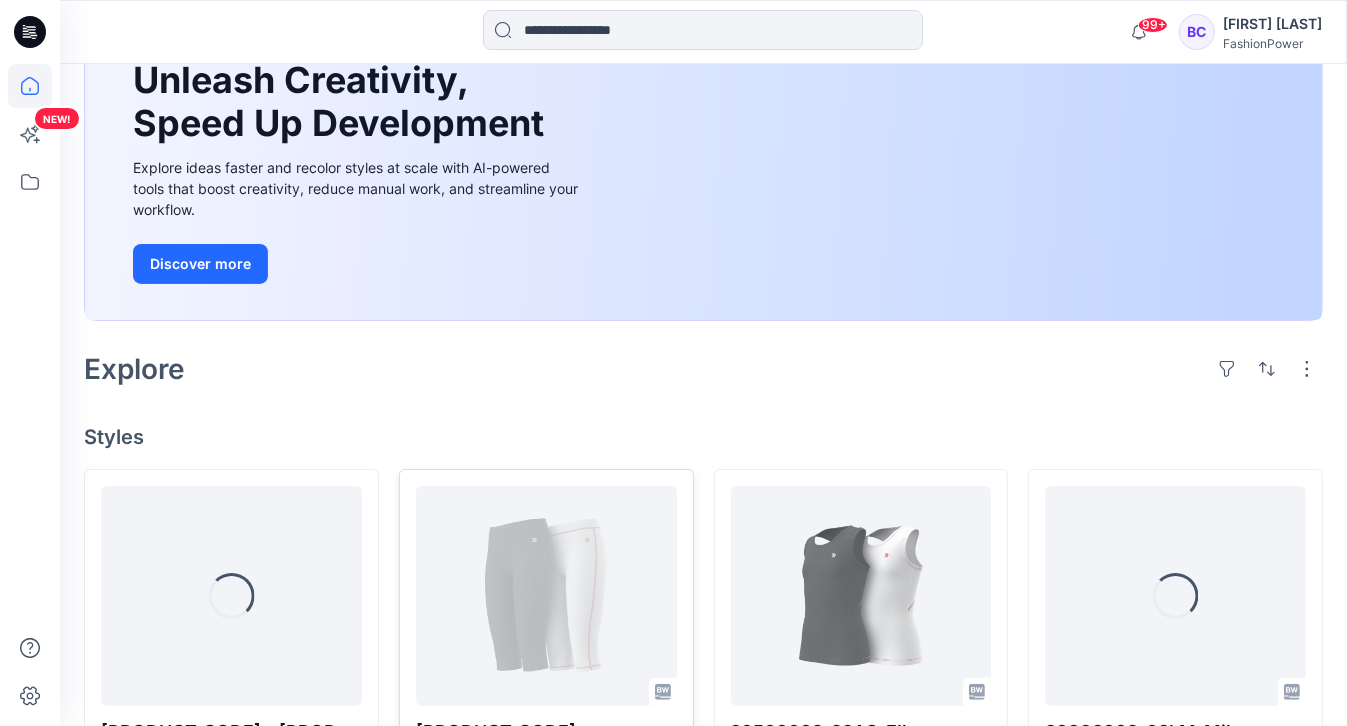 scroll, scrollTop: 320, scrollLeft: 0, axis: vertical 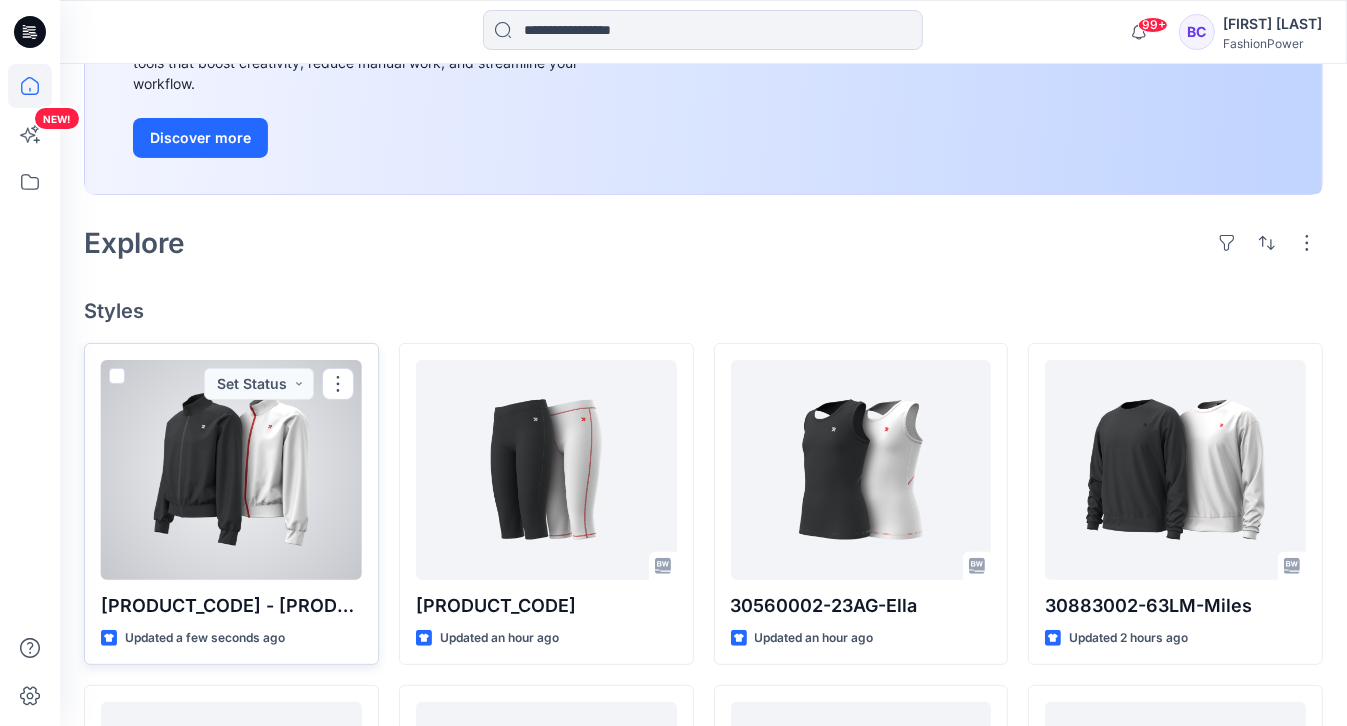 click at bounding box center (231, 470) 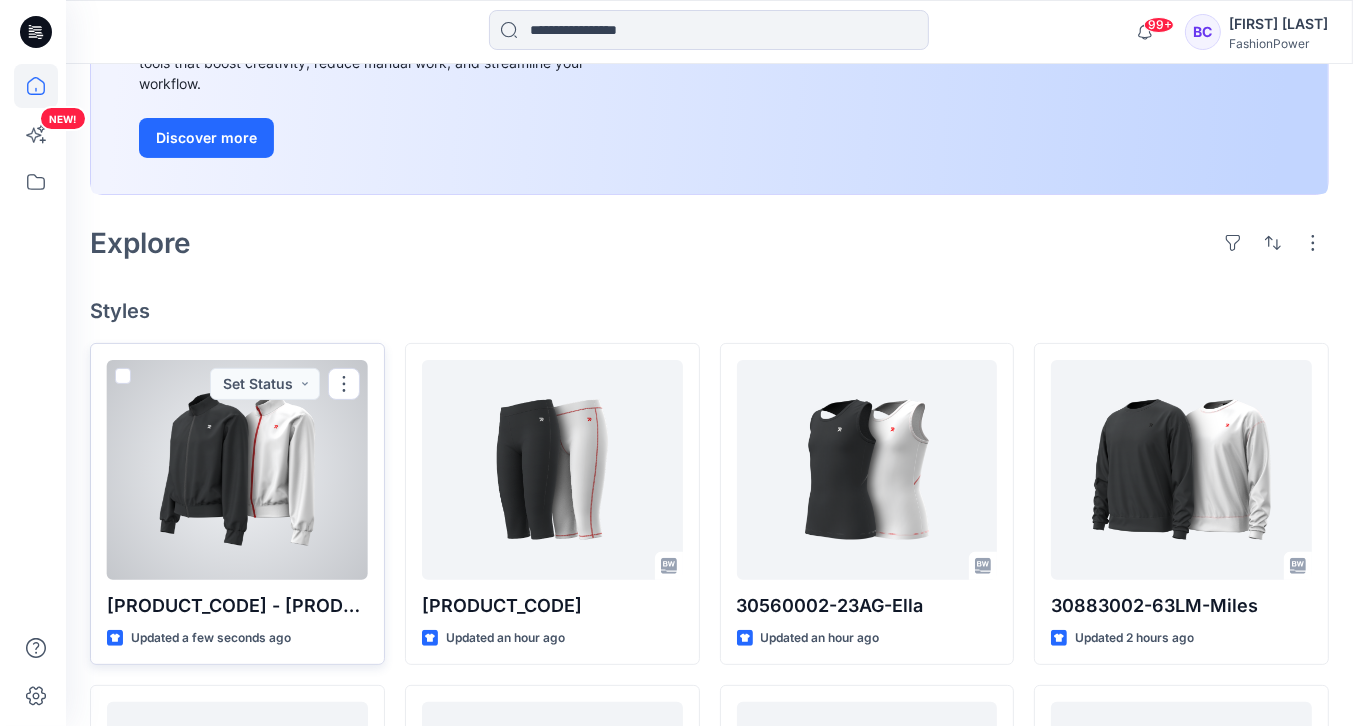scroll, scrollTop: 0, scrollLeft: 0, axis: both 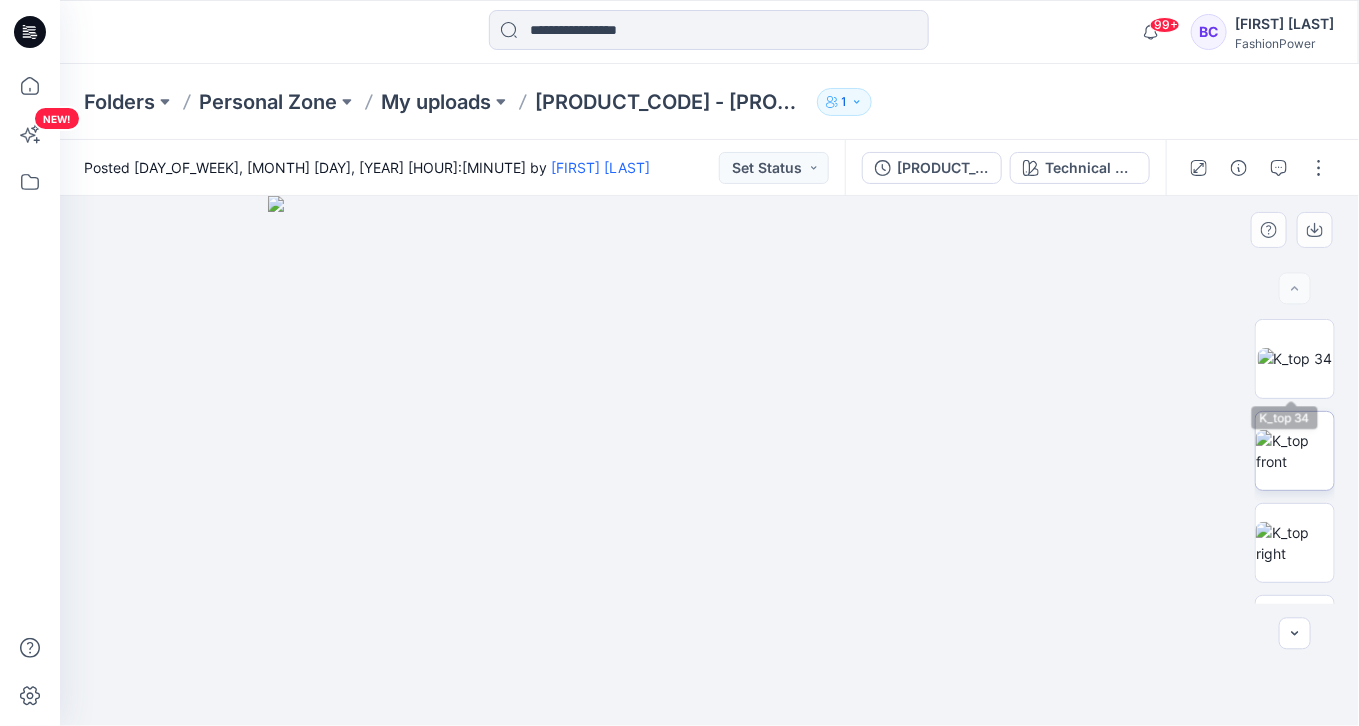 click at bounding box center (1295, 451) 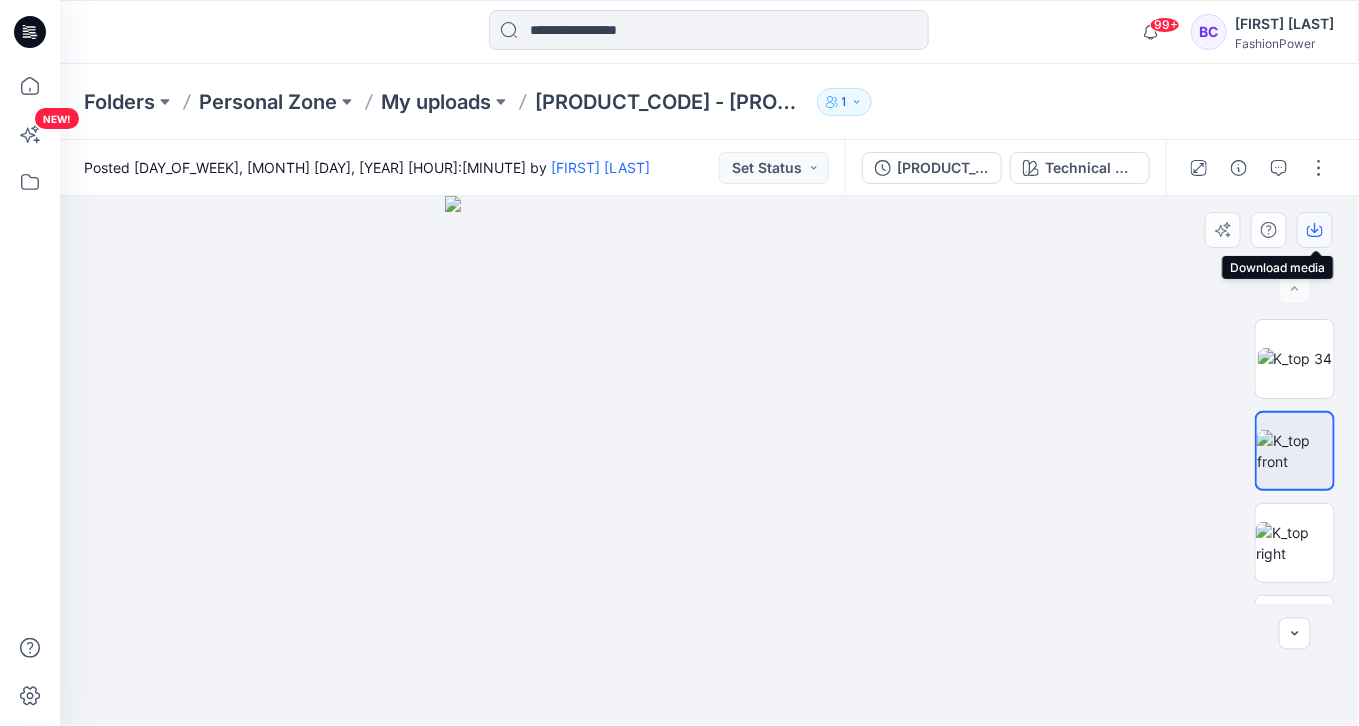 click 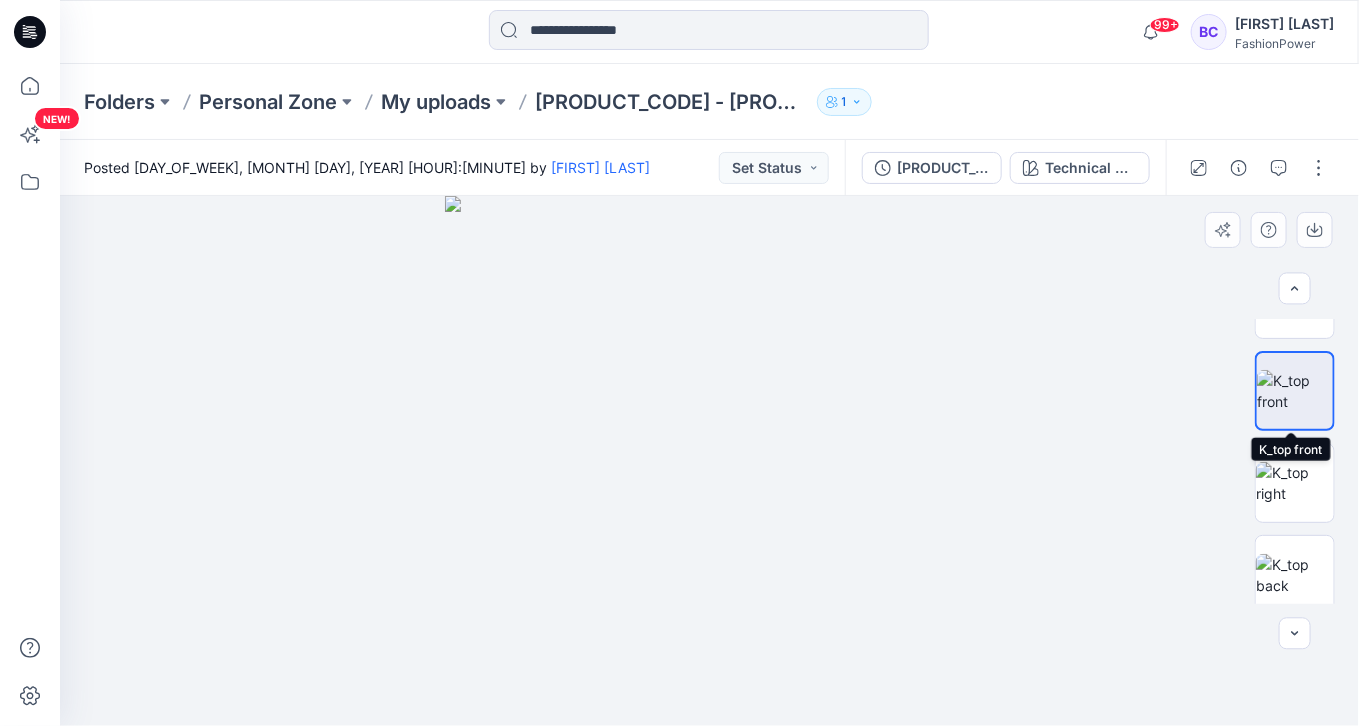 scroll, scrollTop: 80, scrollLeft: 0, axis: vertical 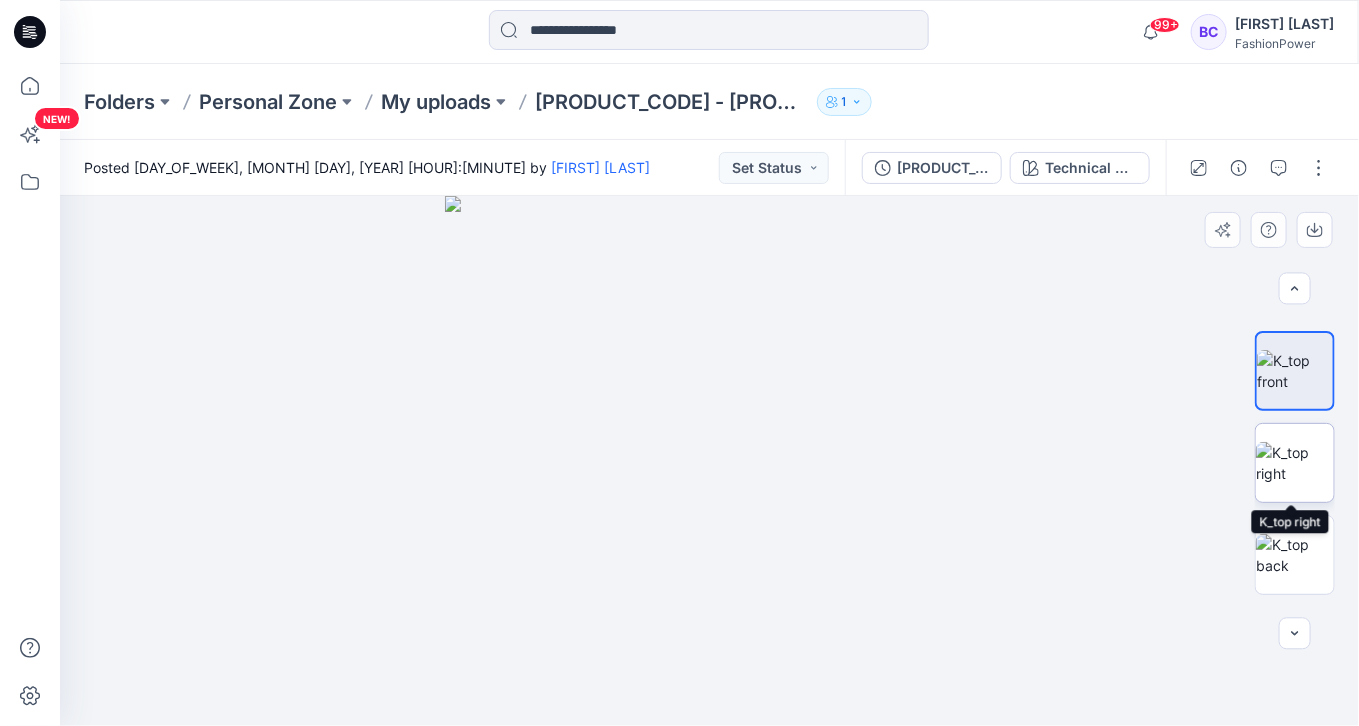 click at bounding box center (1295, 463) 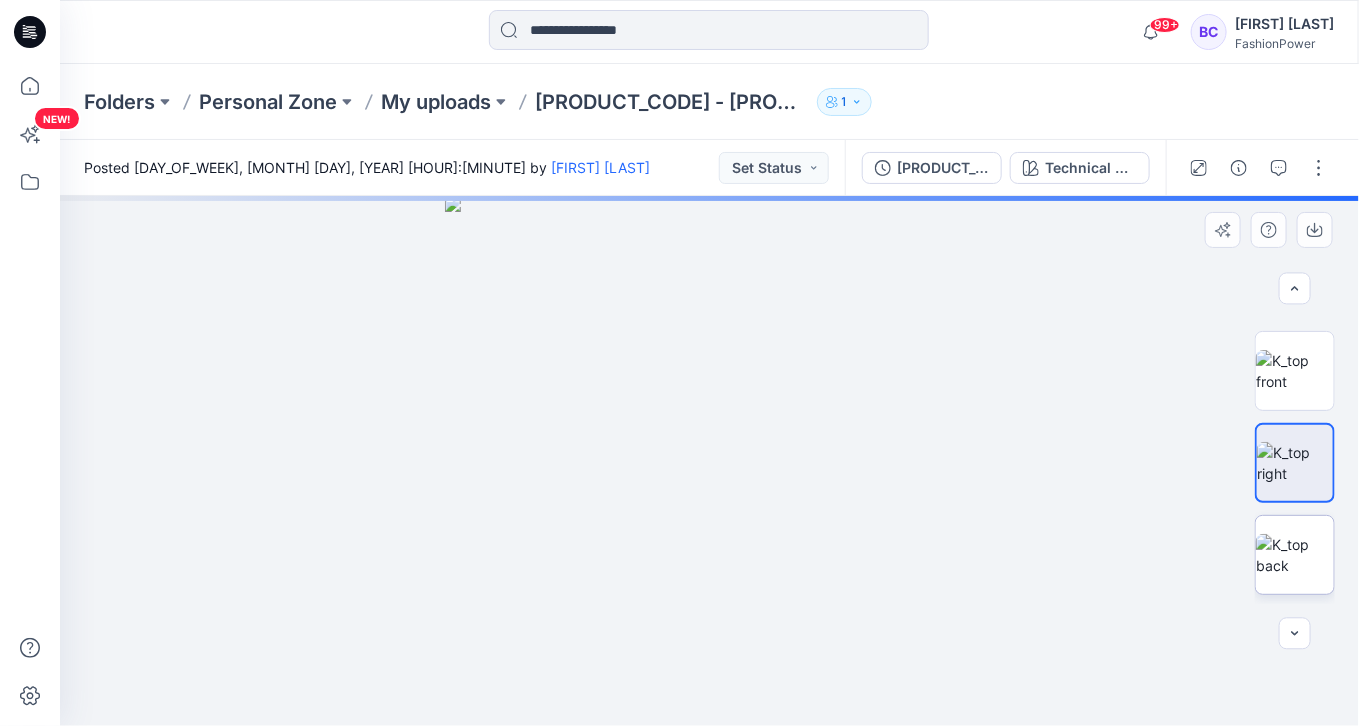 click at bounding box center (1295, 555) 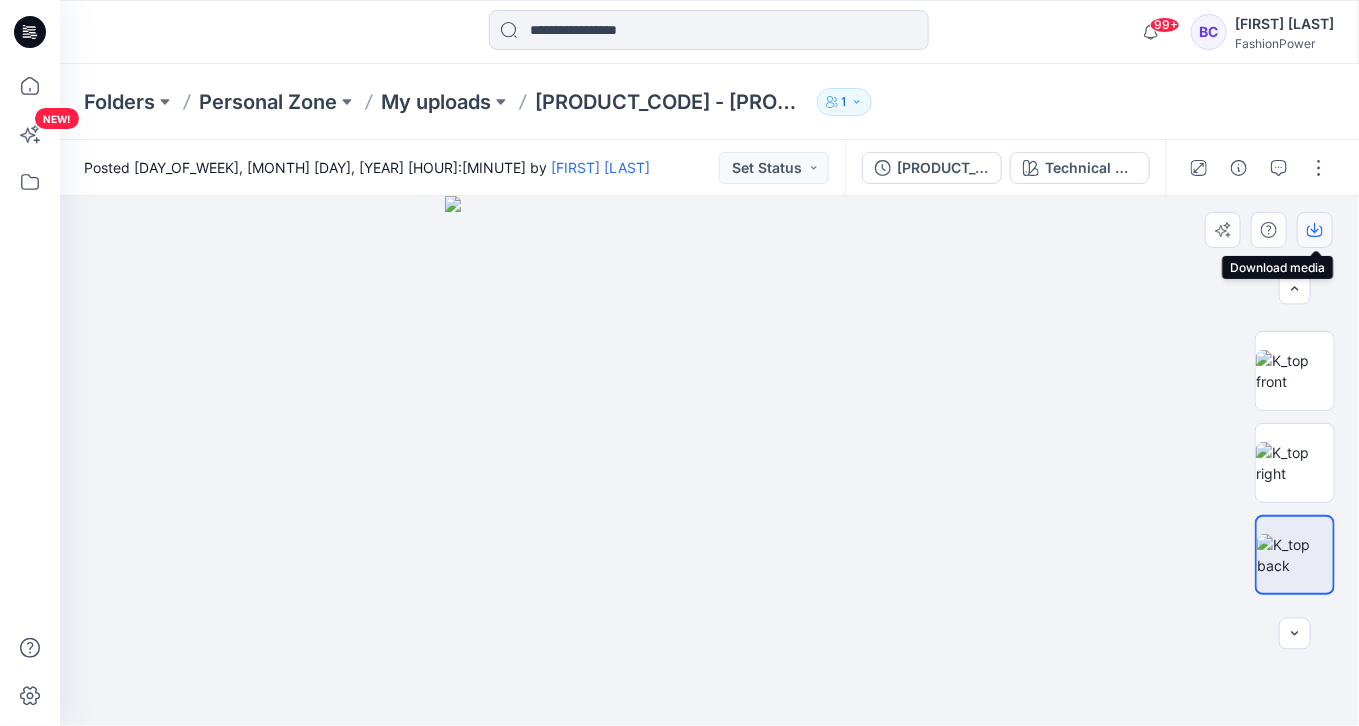 click 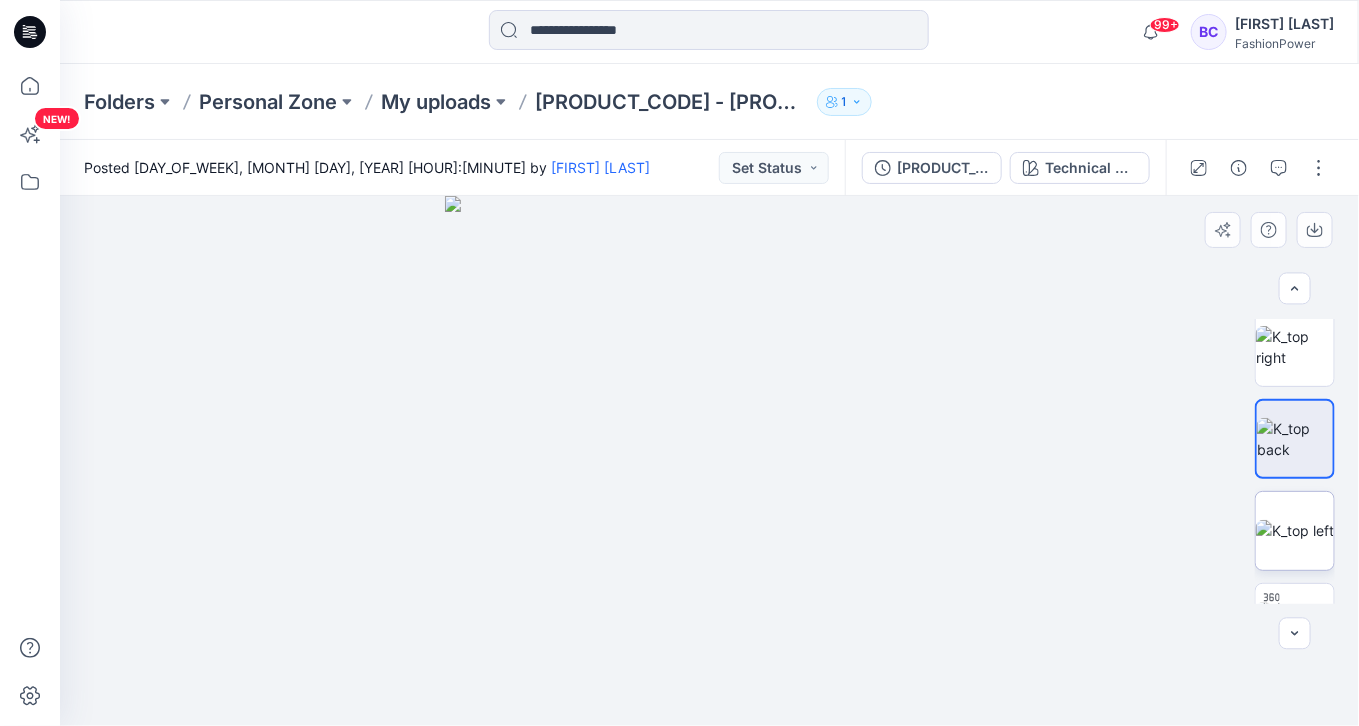 scroll, scrollTop: 240, scrollLeft: 0, axis: vertical 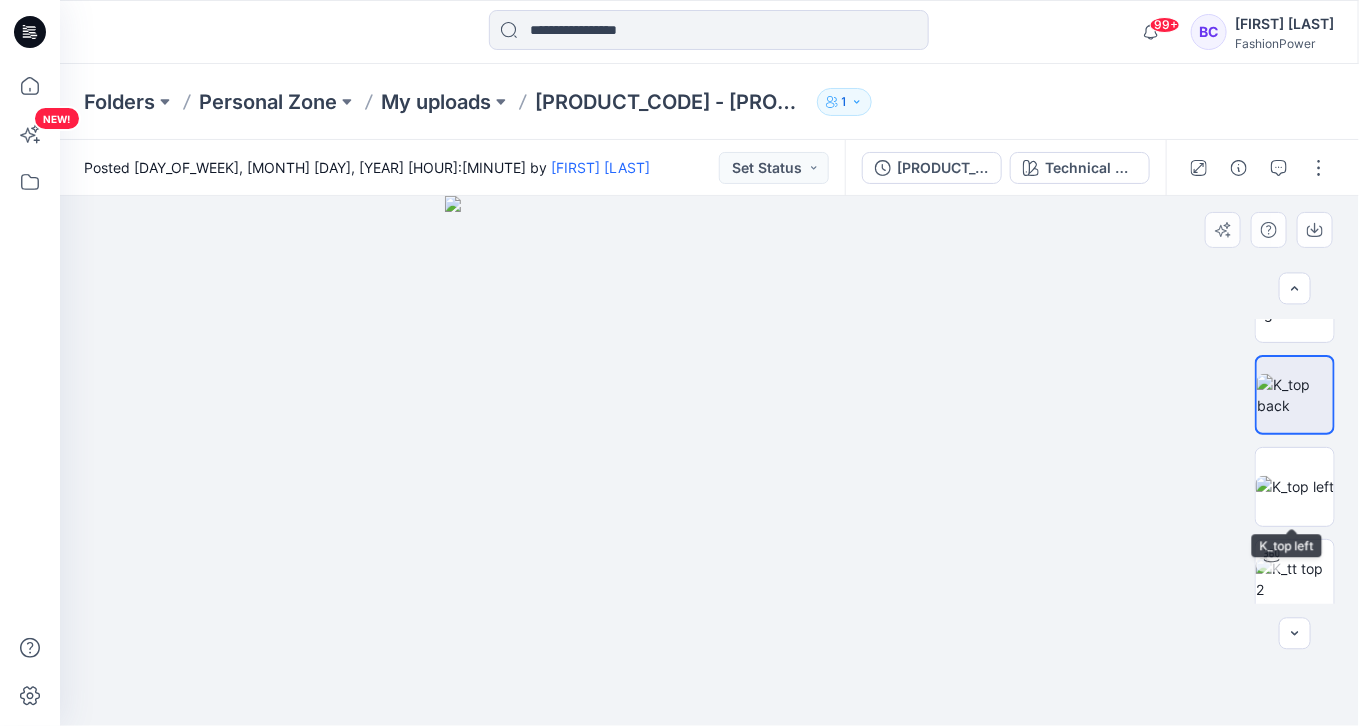 drag, startPoint x: 1288, startPoint y: 473, endPoint x: 1288, endPoint y: 403, distance: 70 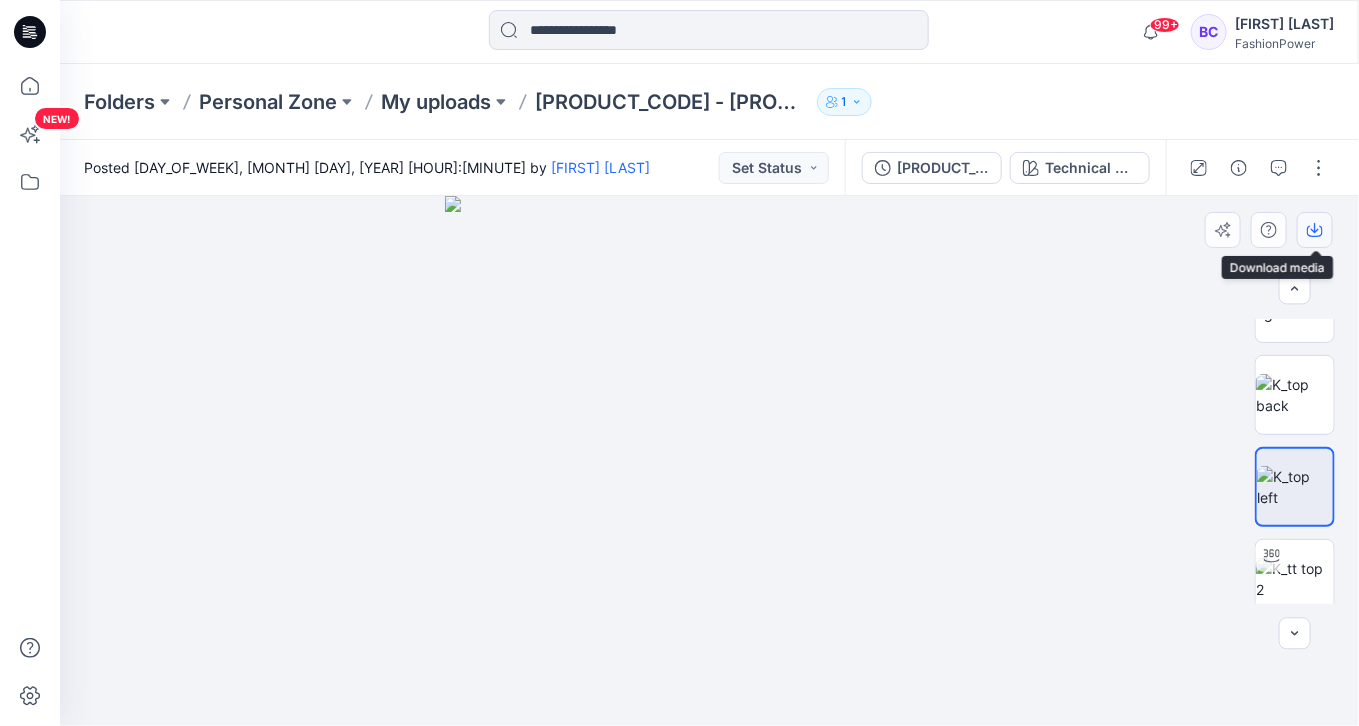 click 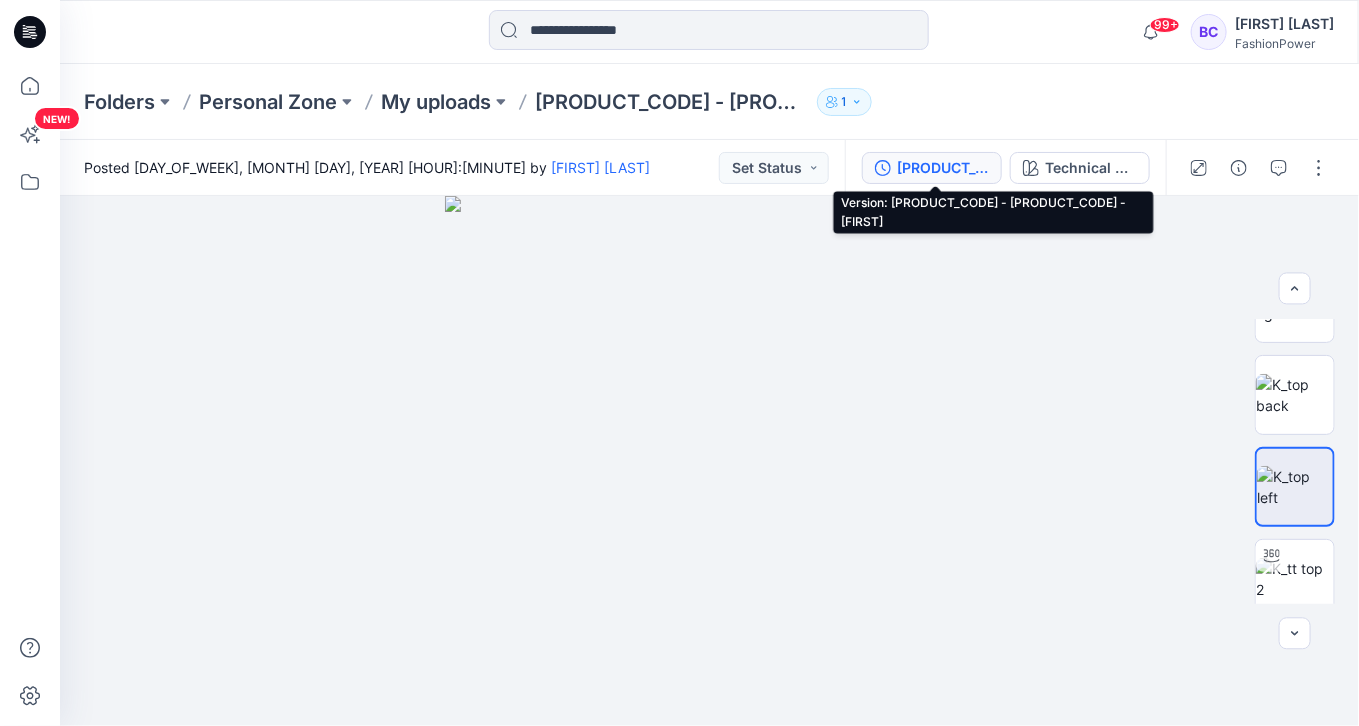 click on "[PRODUCT_CODE] - [PRODUCT_CODE] - [FIRST]" at bounding box center (943, 168) 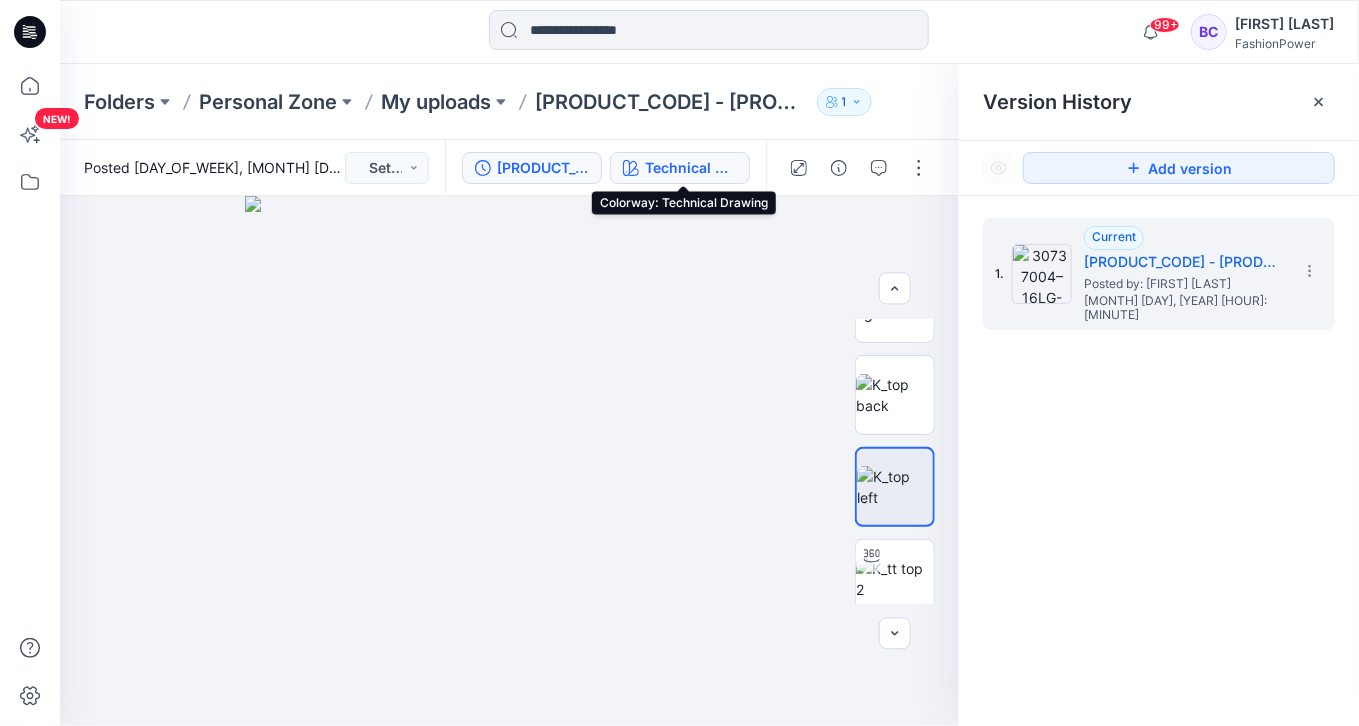 click on "Technical Drawing" at bounding box center [691, 168] 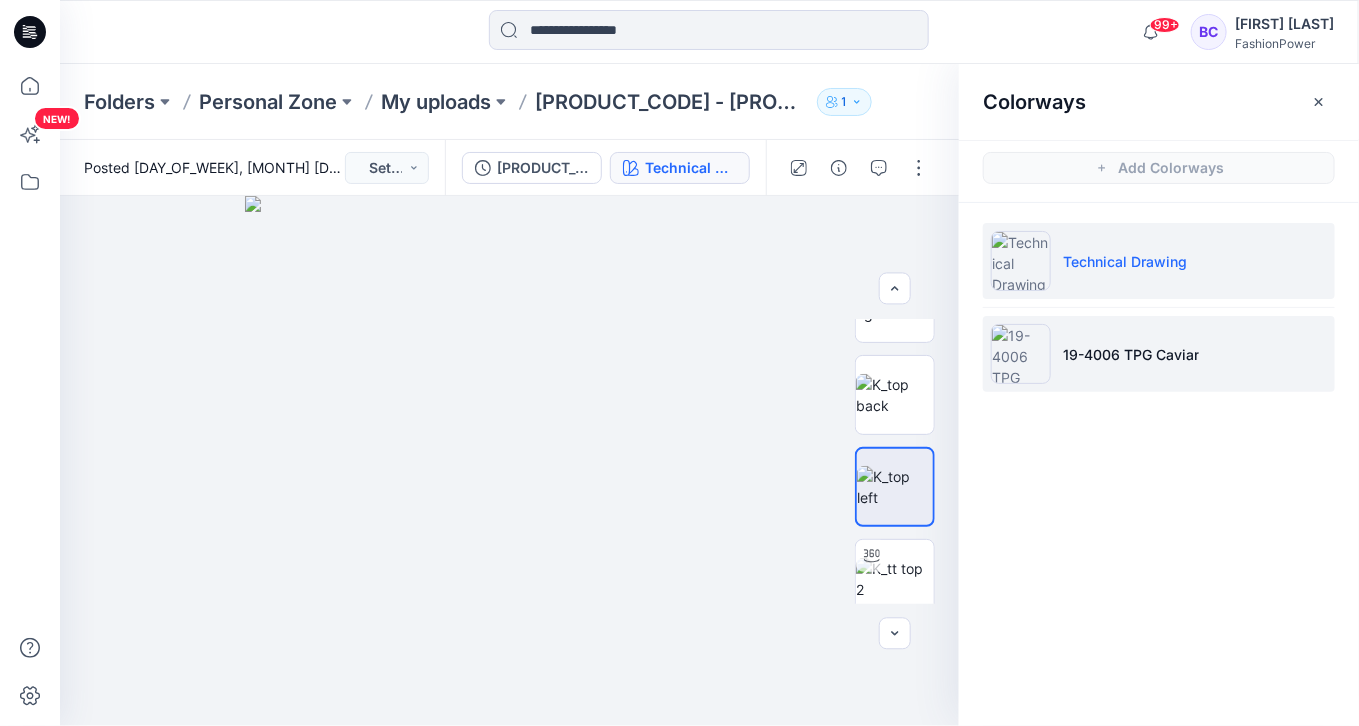 click on "19-4006 TPG Caviar" at bounding box center [1159, 354] 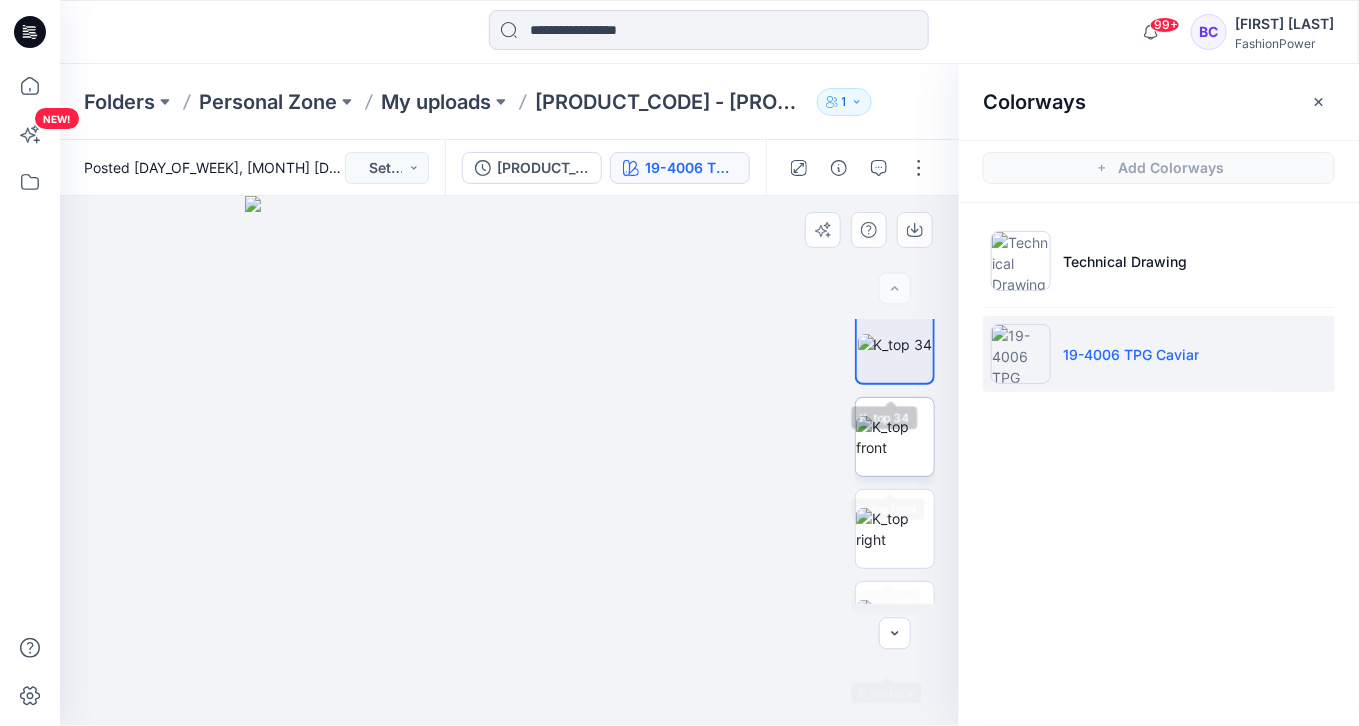 scroll, scrollTop: 0, scrollLeft: 0, axis: both 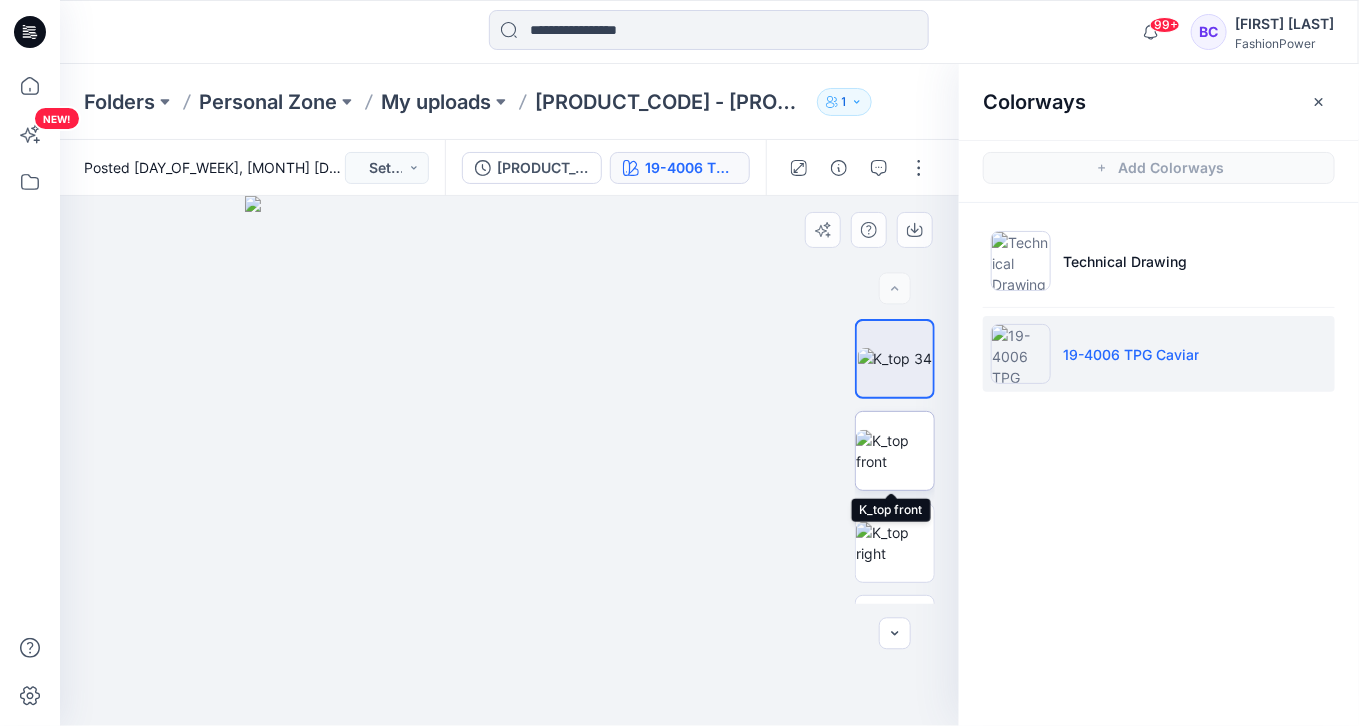 click at bounding box center [895, 451] 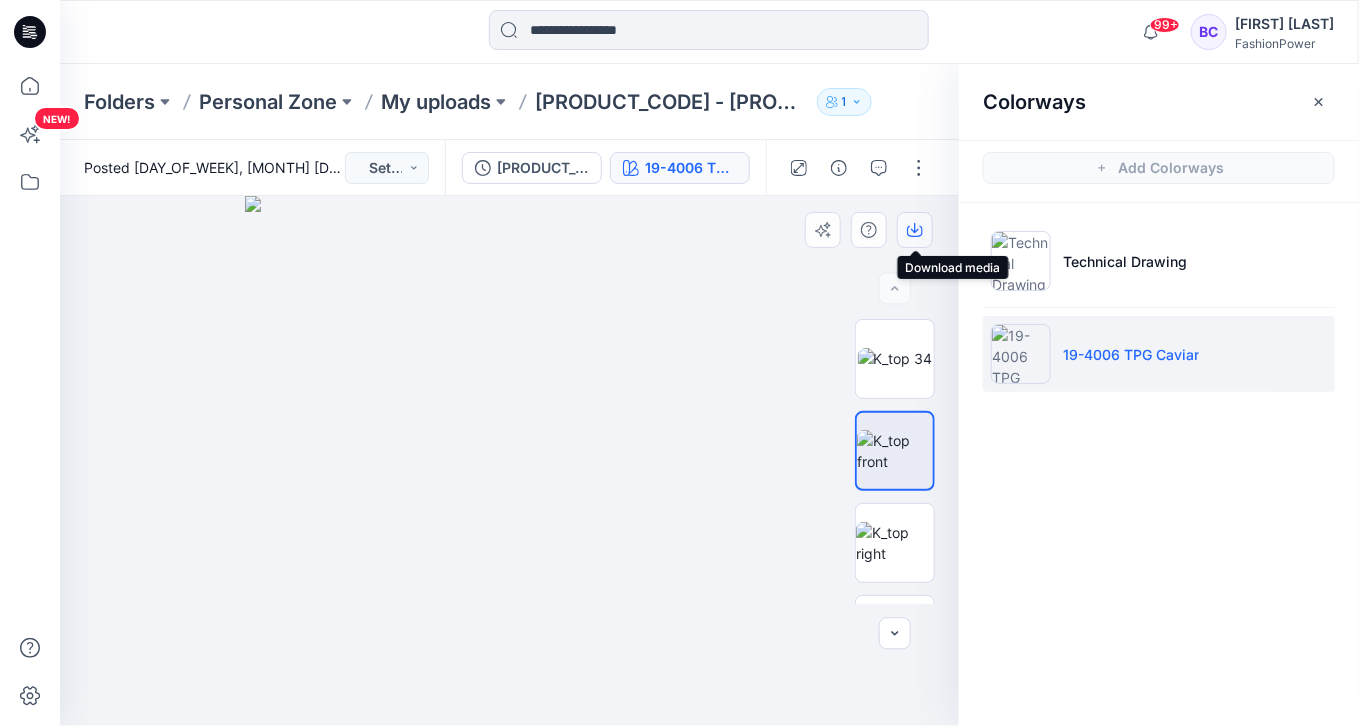 click 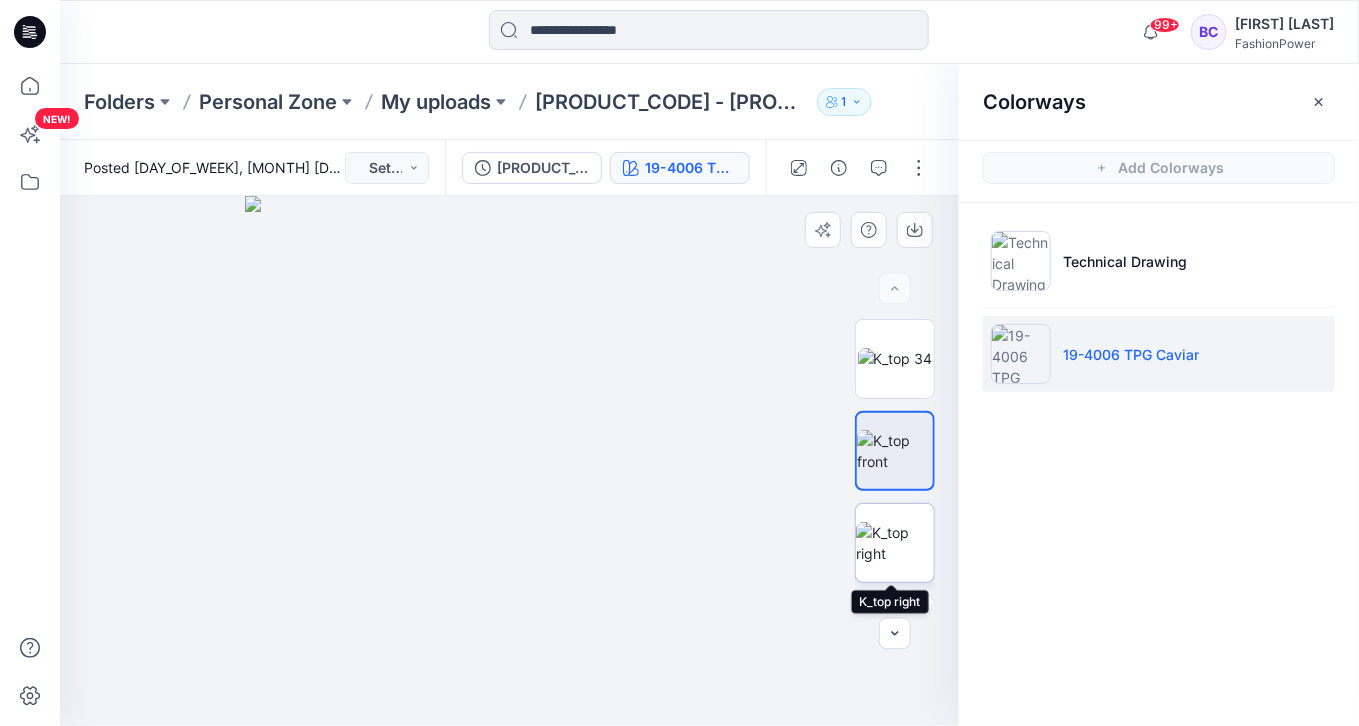 click at bounding box center [895, 543] 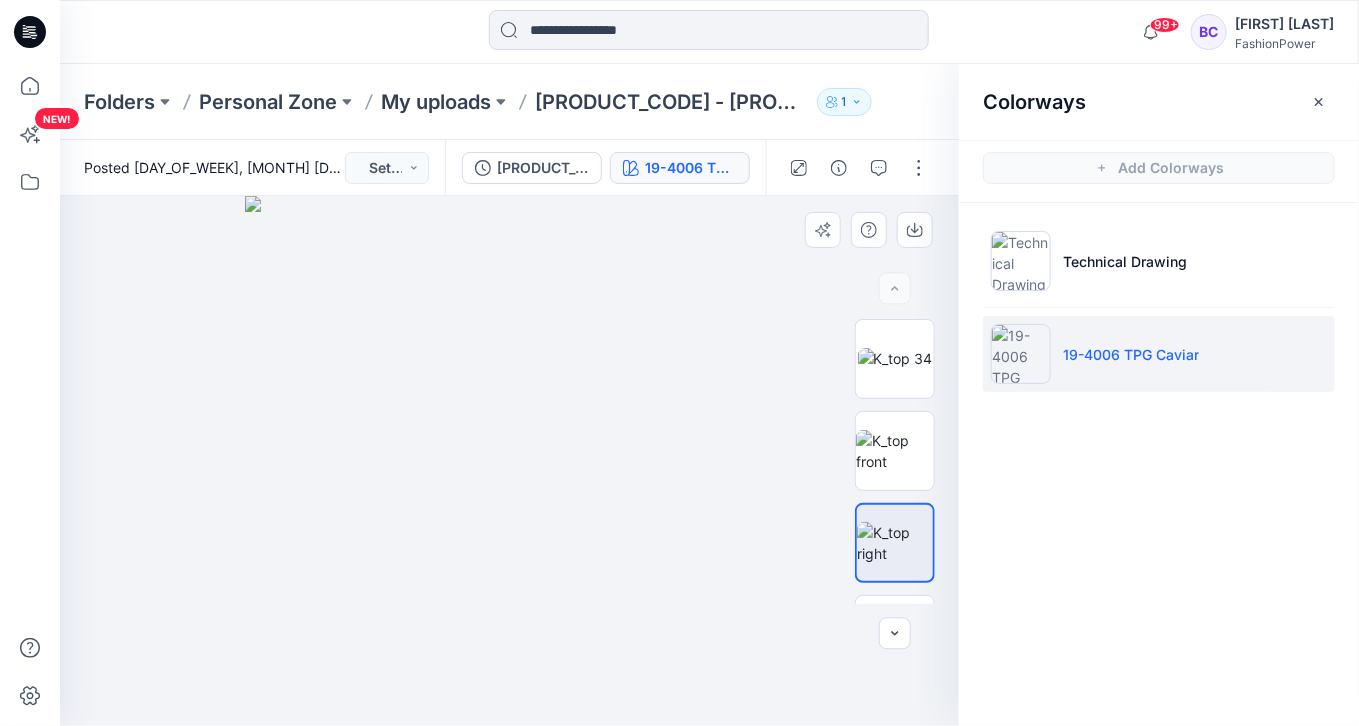 click at bounding box center (895, 461) 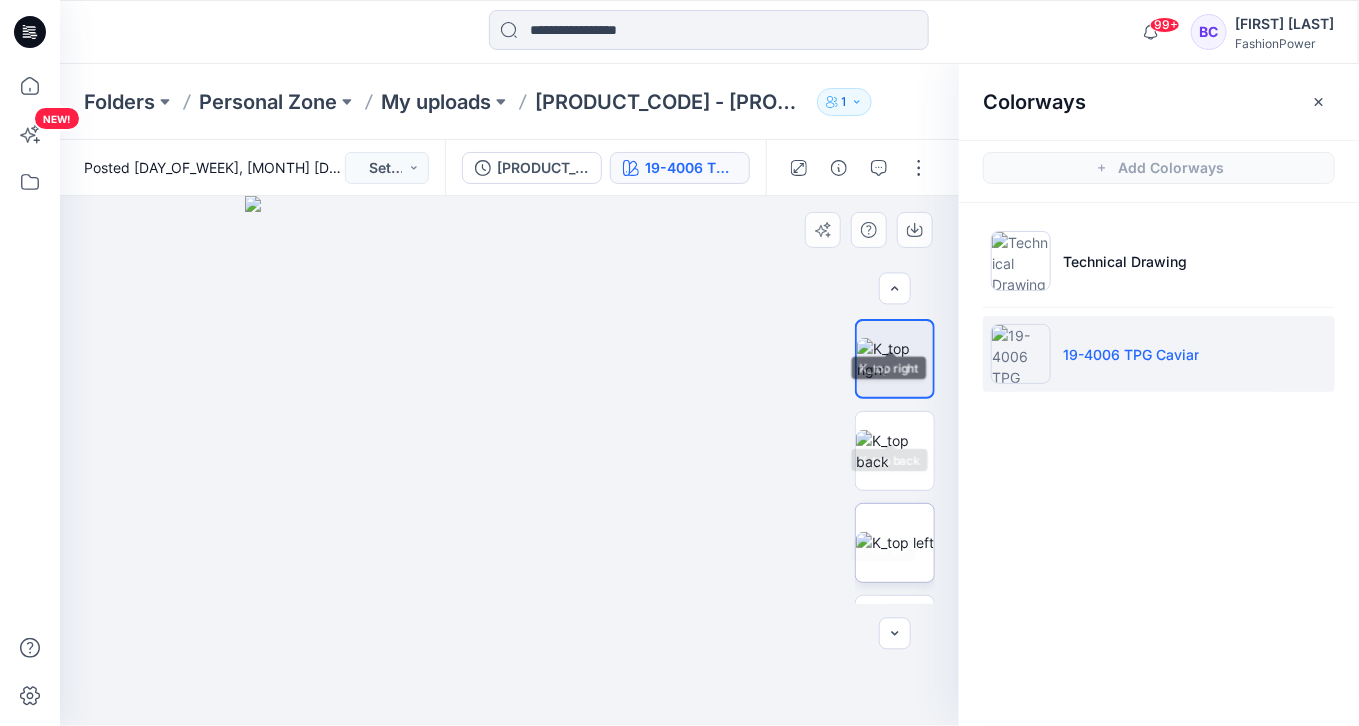 scroll, scrollTop: 240, scrollLeft: 0, axis: vertical 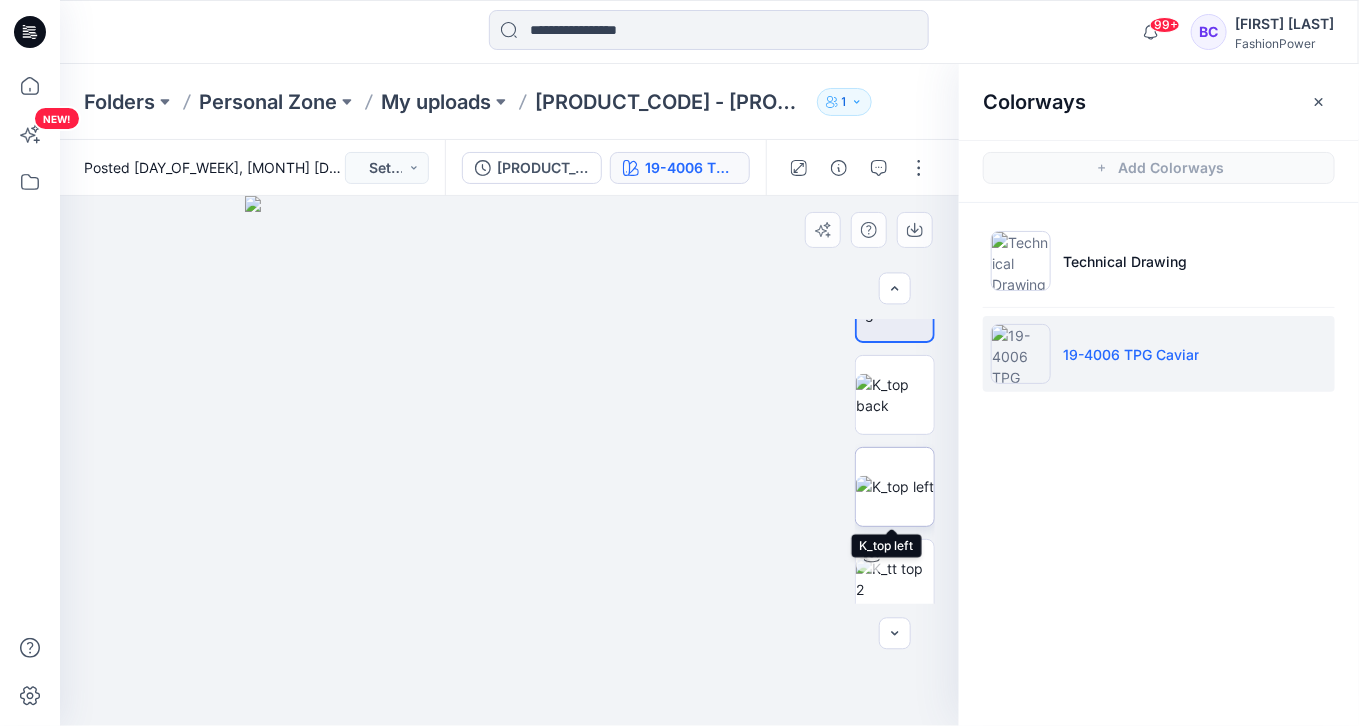 click at bounding box center [895, 486] 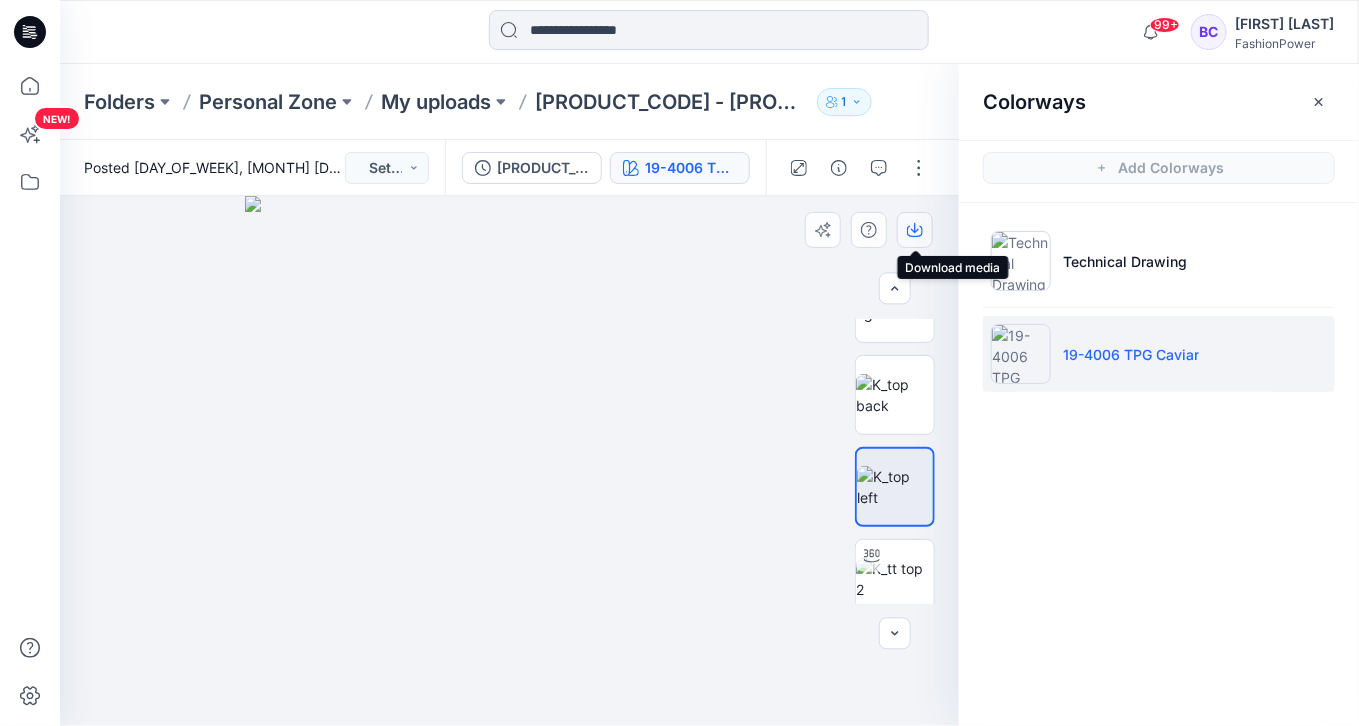 click at bounding box center [915, 230] 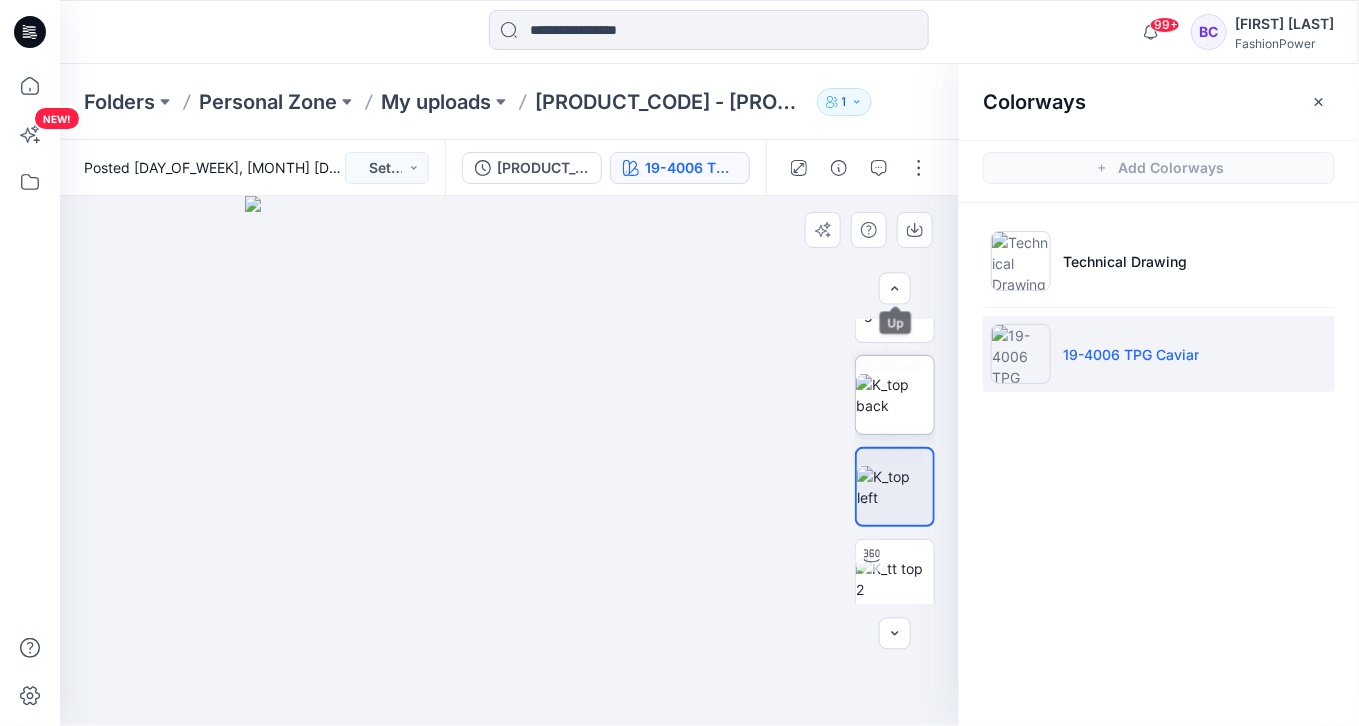 click at bounding box center [895, 395] 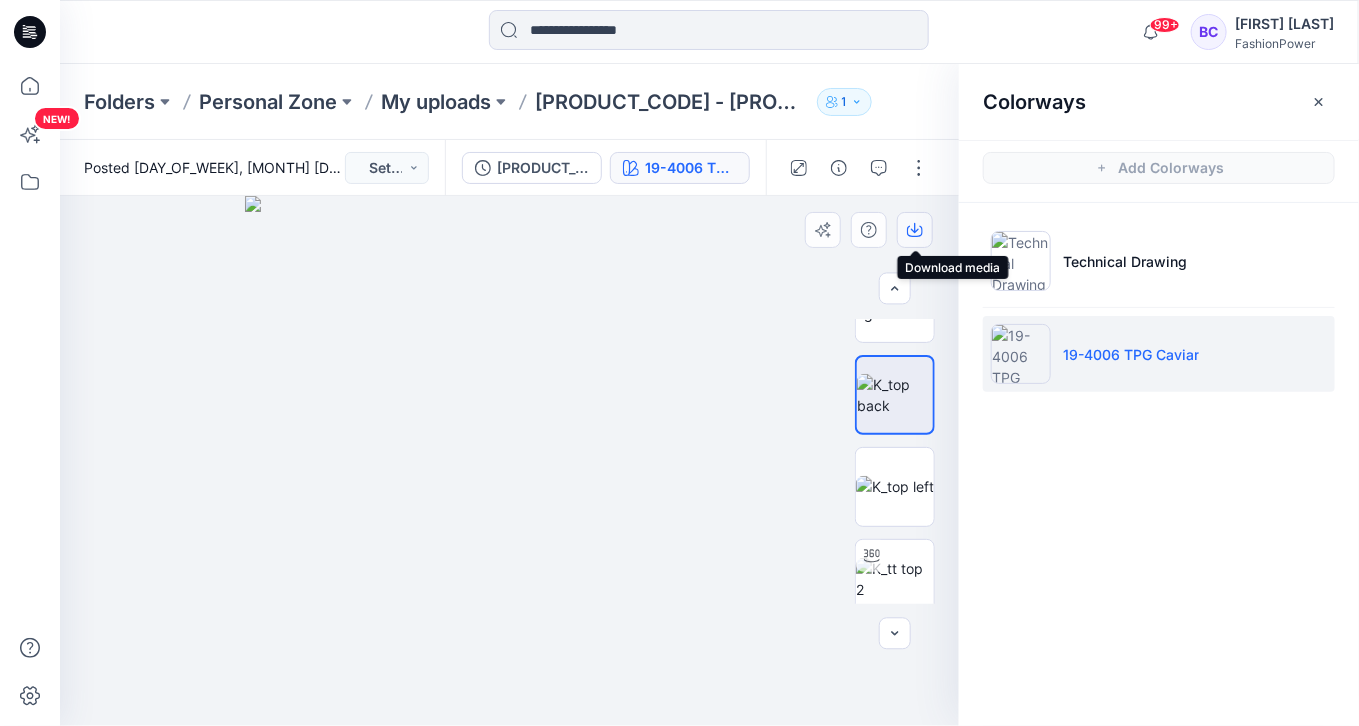 click 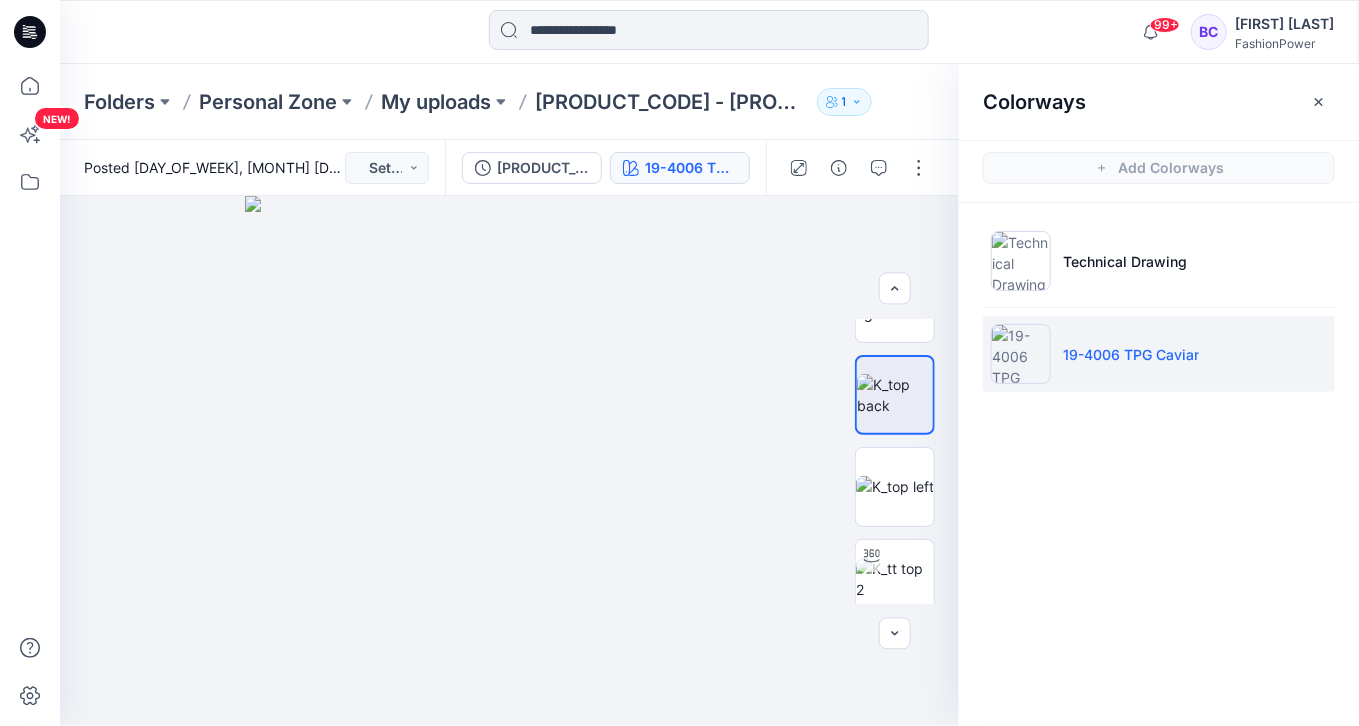 click on "Folders Personal Zone My uploads [PRODUCT_CODE] - [PRODUCT_CODE] - [FIRST] 1" at bounding box center (709, 102) 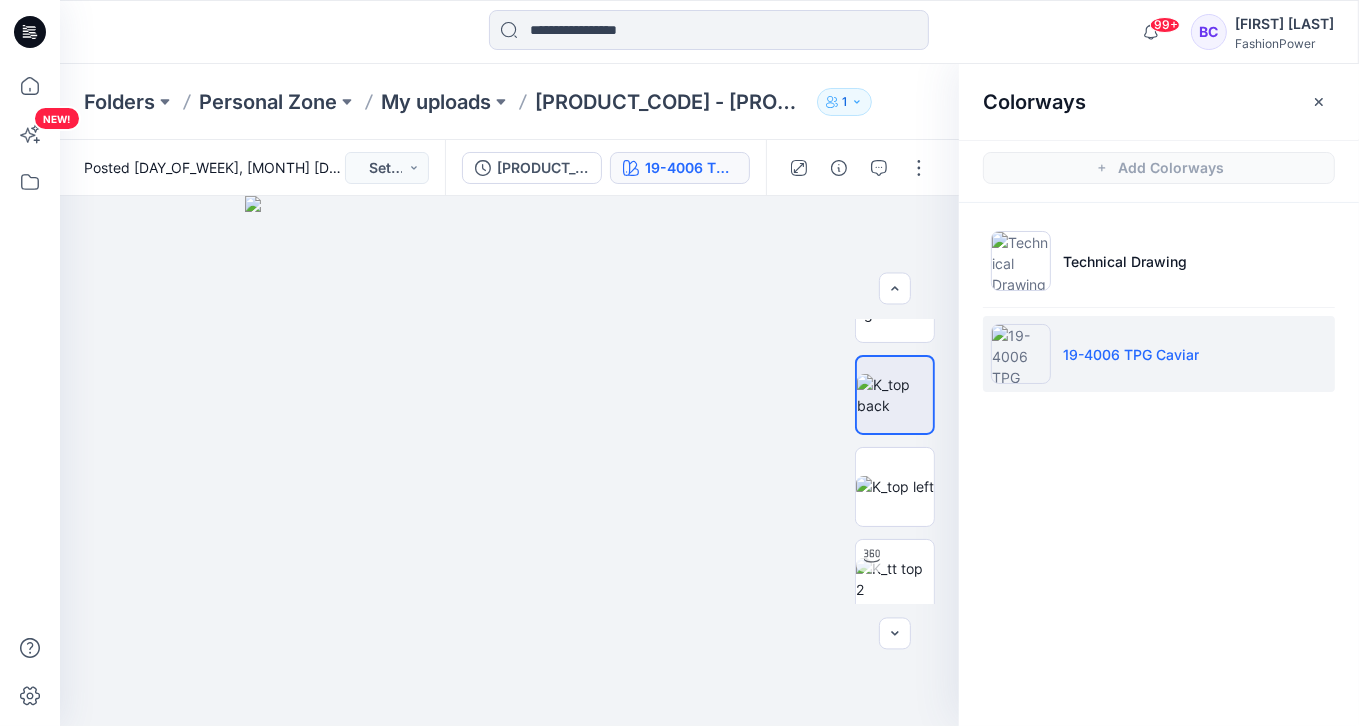 scroll, scrollTop: 240, scrollLeft: 0, axis: vertical 